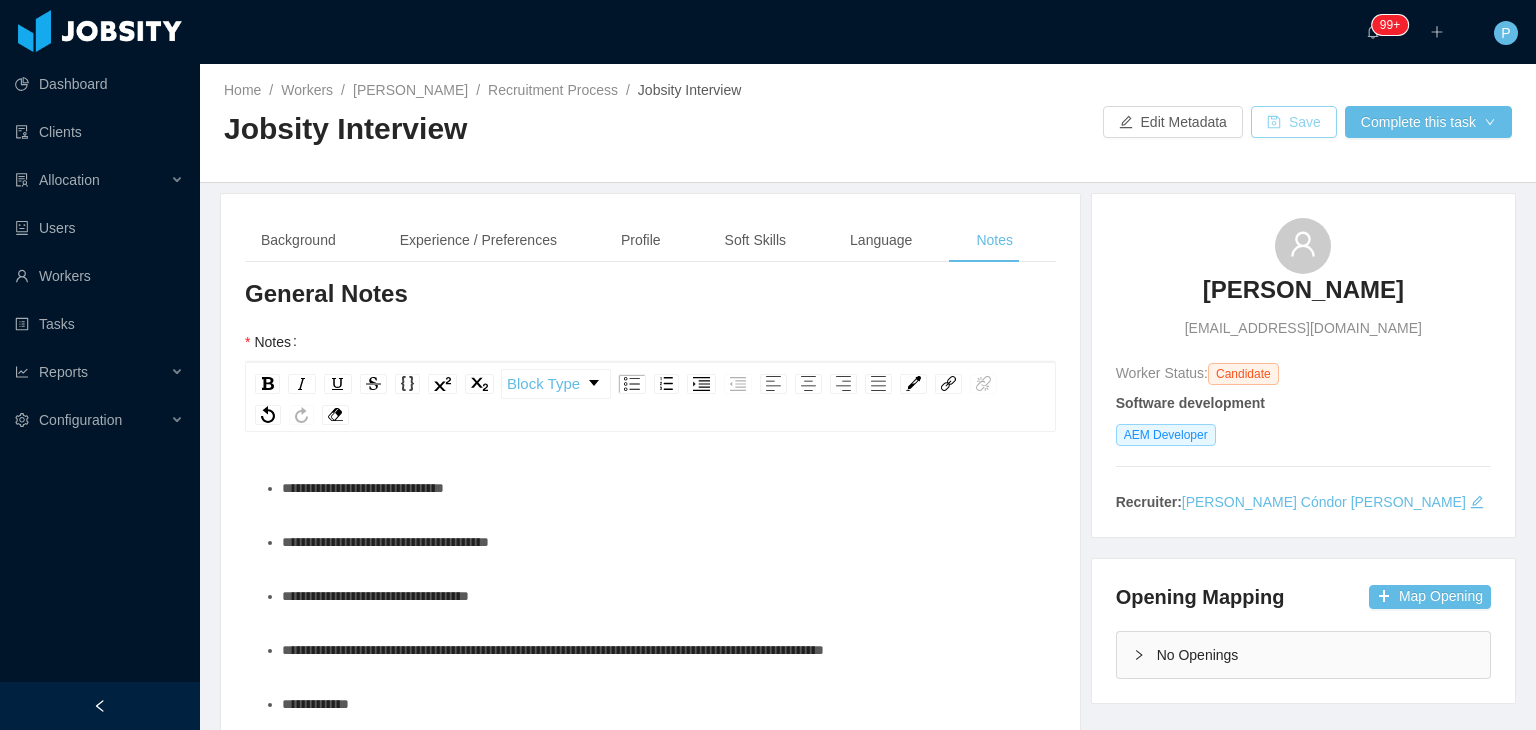 scroll, scrollTop: 0, scrollLeft: 0, axis: both 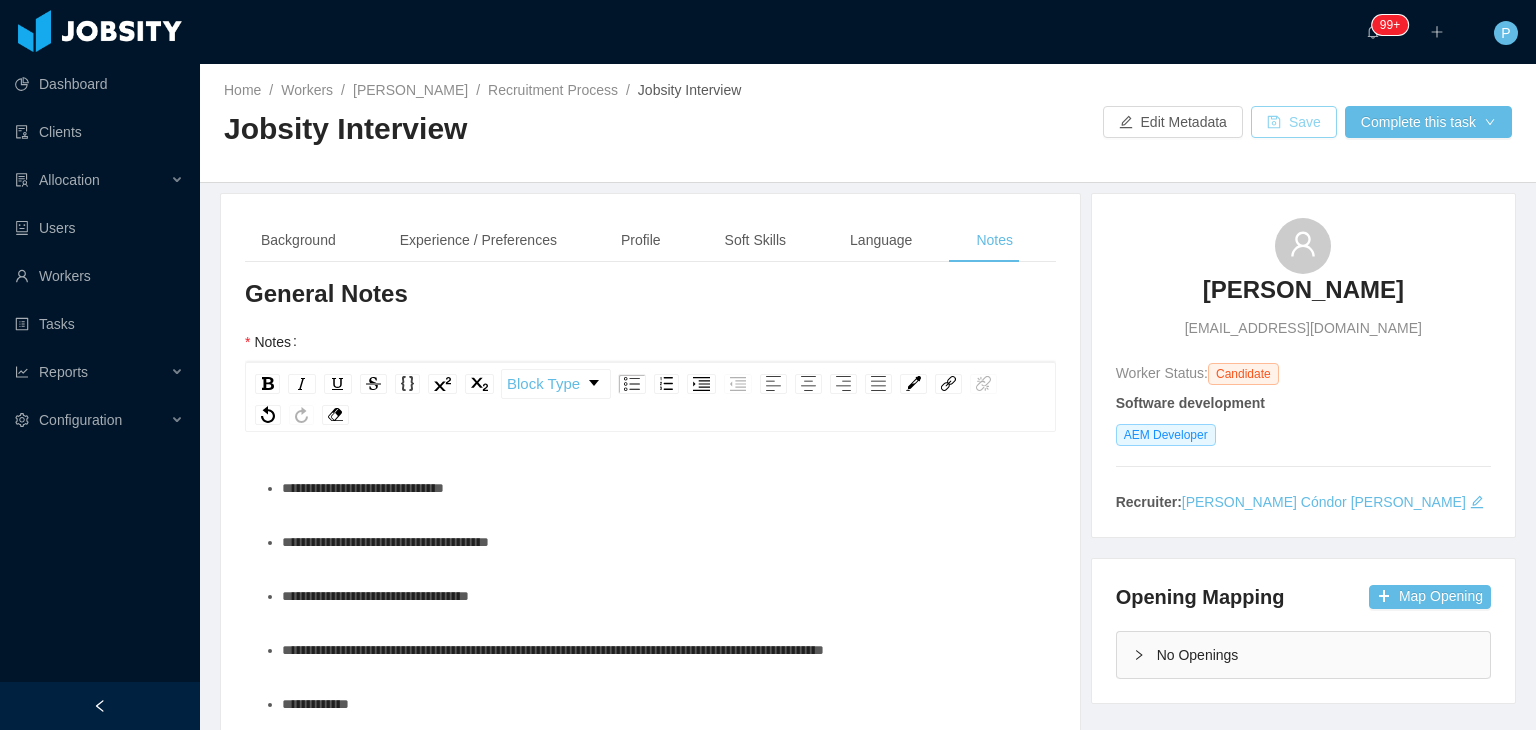 click on "Save" at bounding box center (1294, 122) 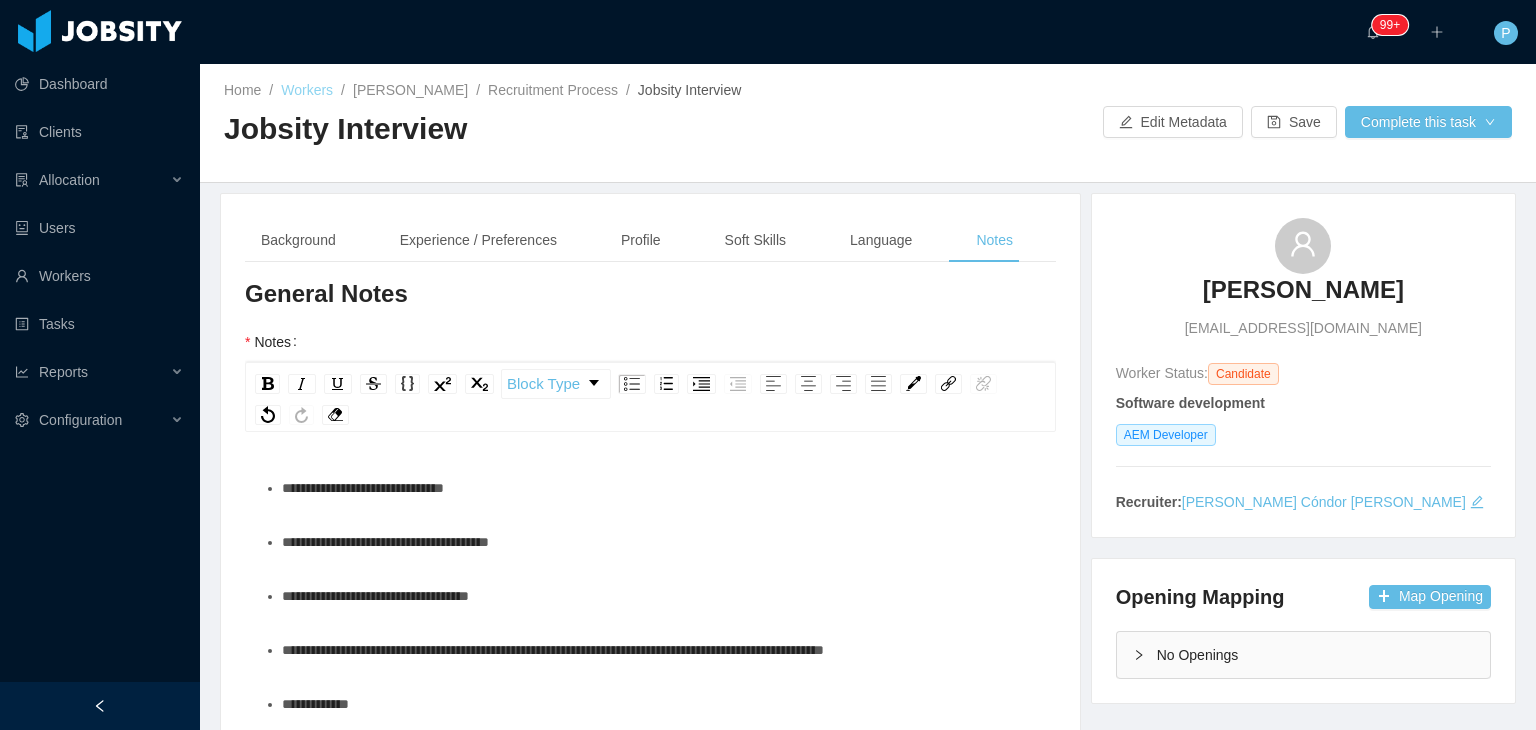 click on "Workers" at bounding box center (307, 90) 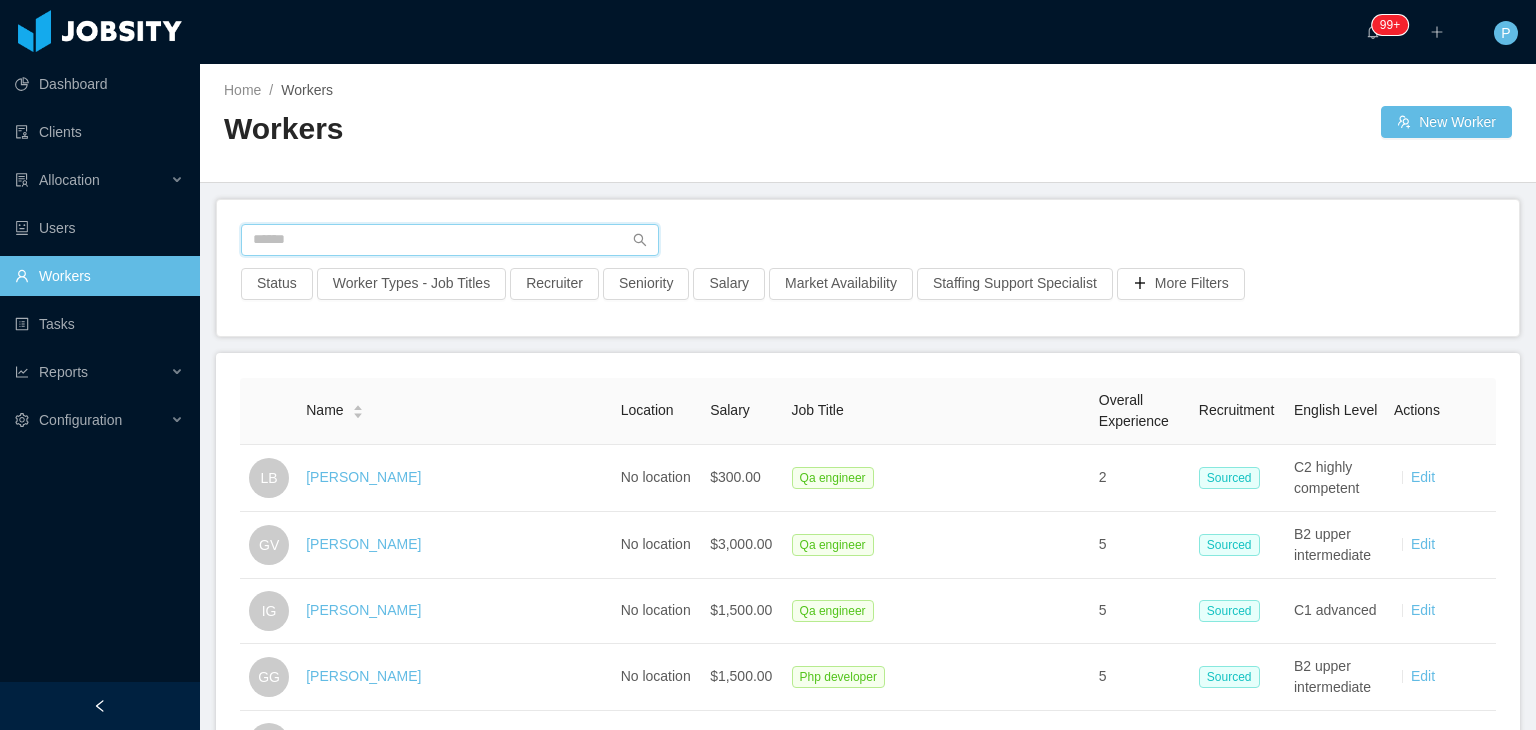 click at bounding box center [450, 240] 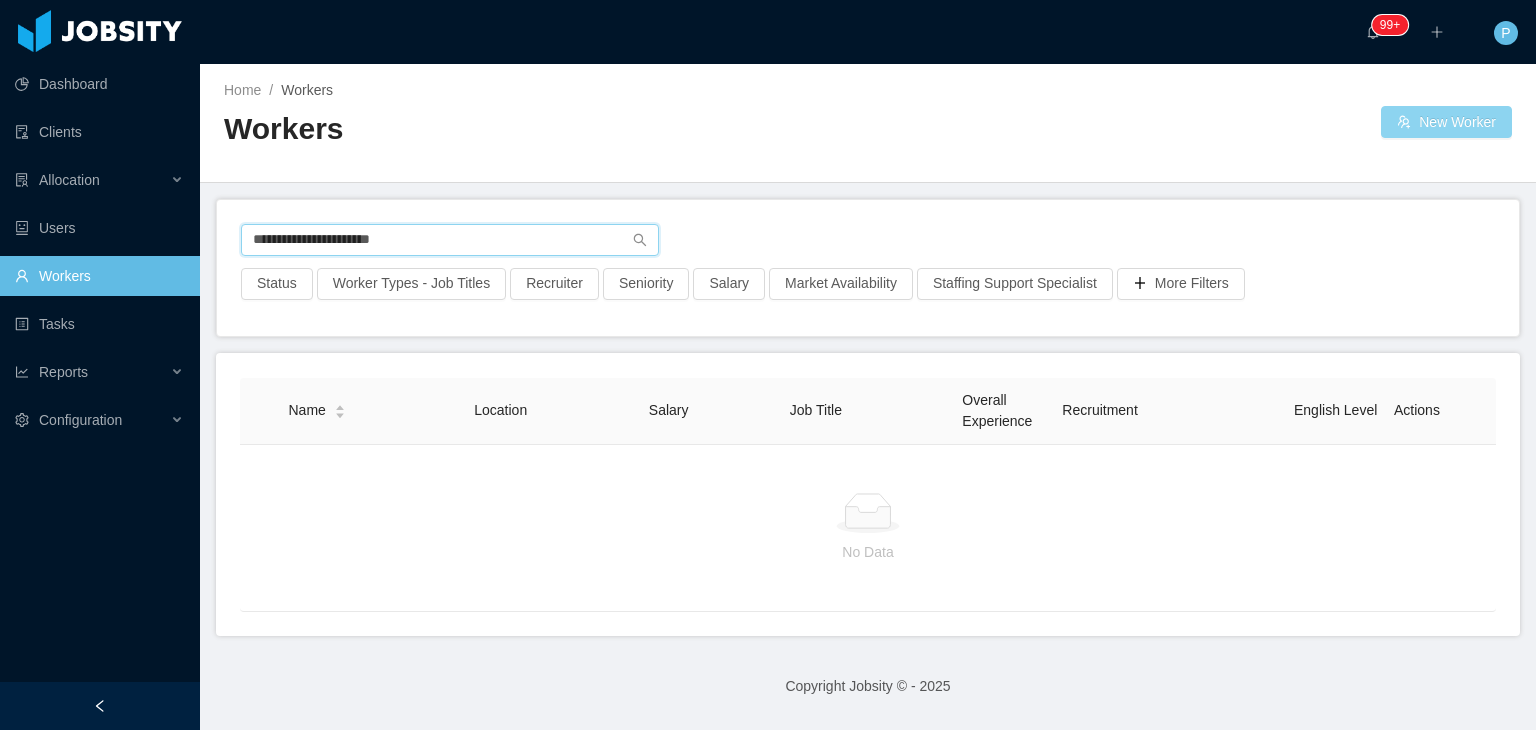 type on "**********" 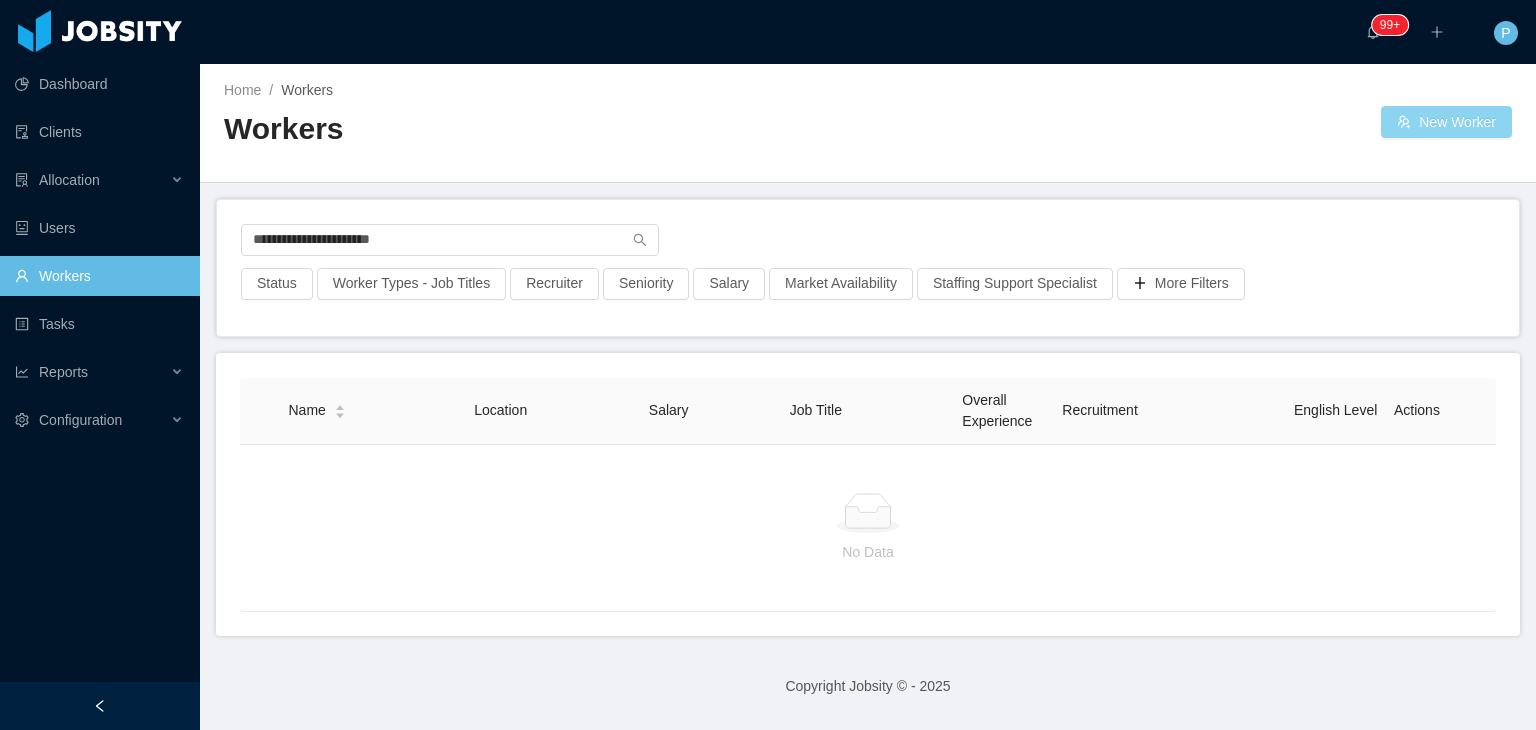 click on "New Worker" at bounding box center (1446, 122) 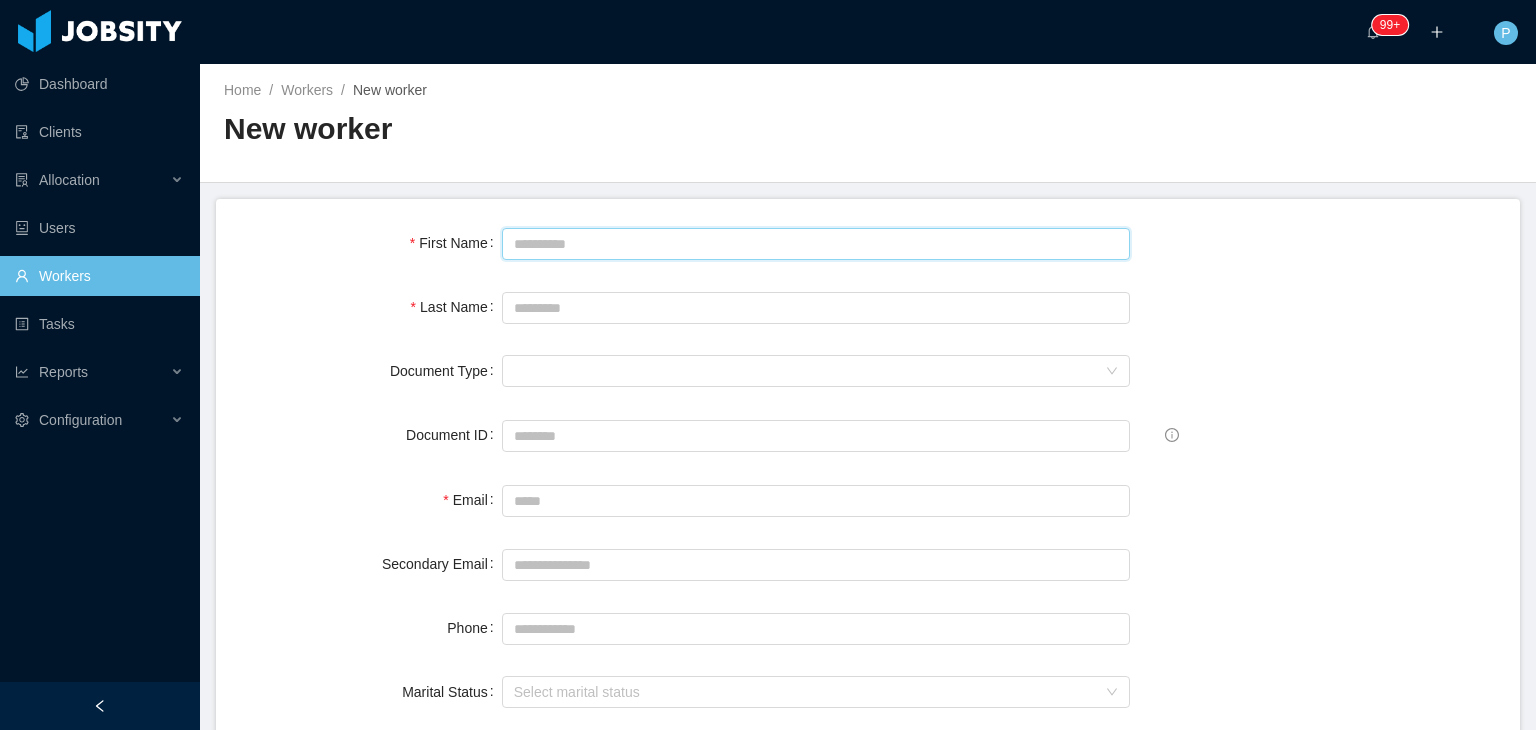 click on "First Name" at bounding box center (816, 244) 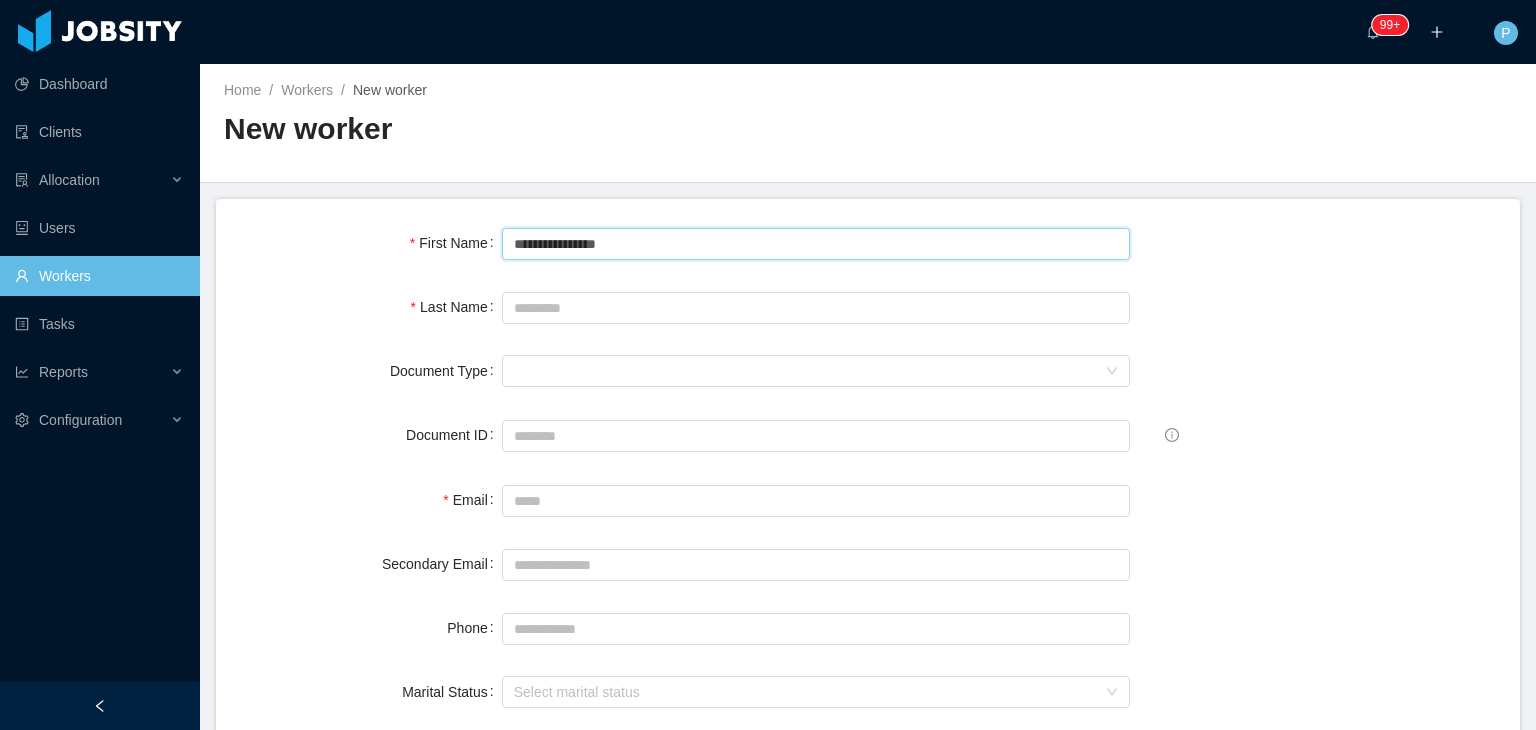 click on "**********" at bounding box center [816, 244] 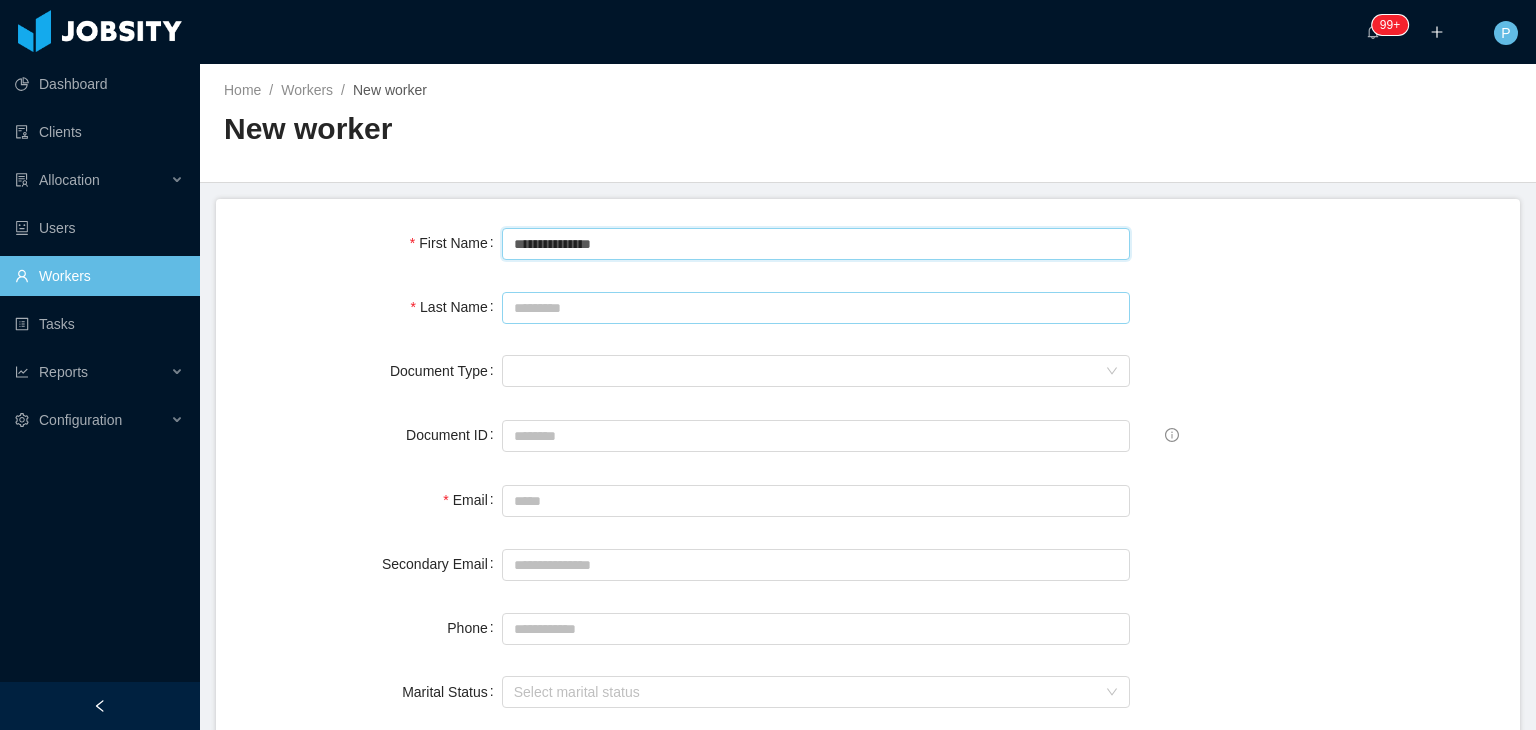 type on "**********" 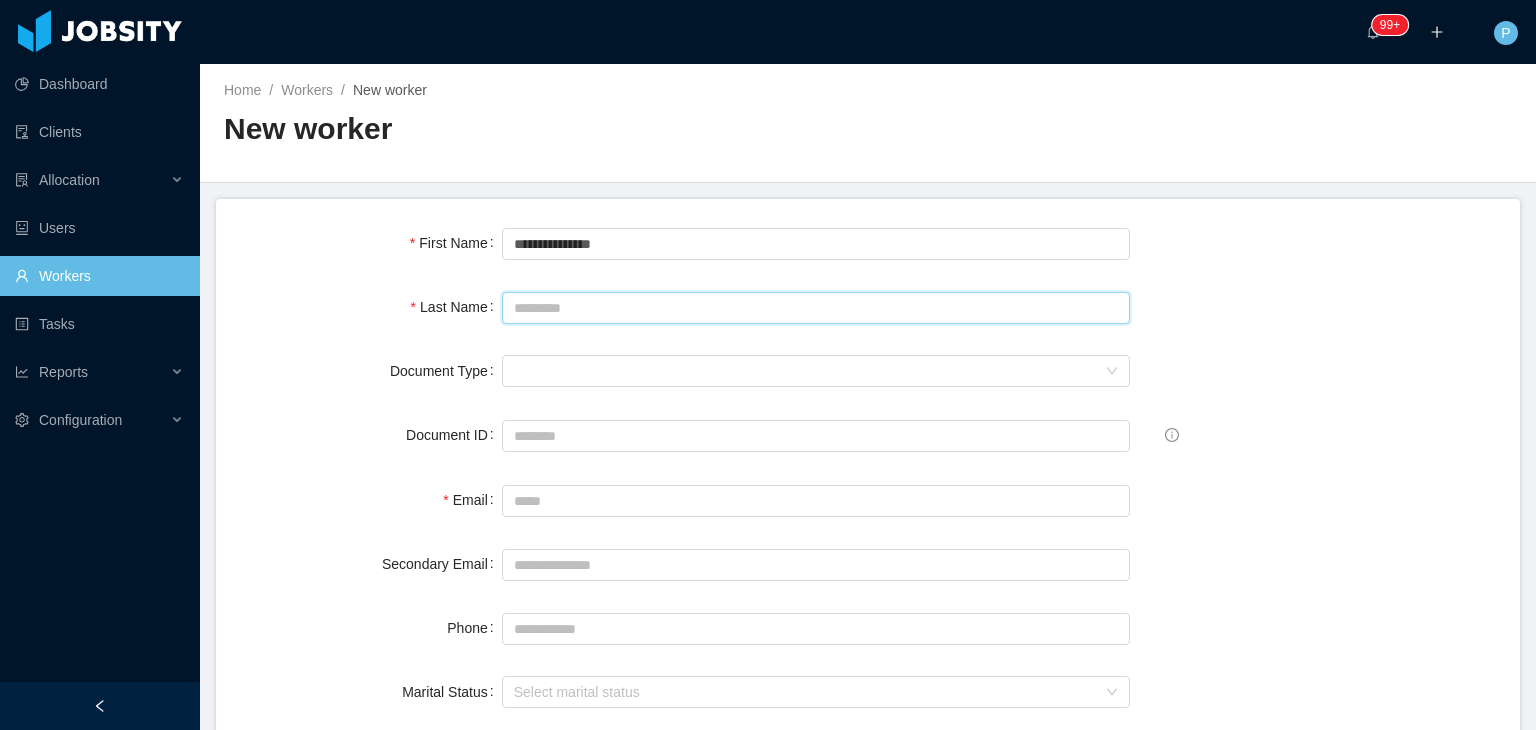 click on "Last Name" at bounding box center [816, 308] 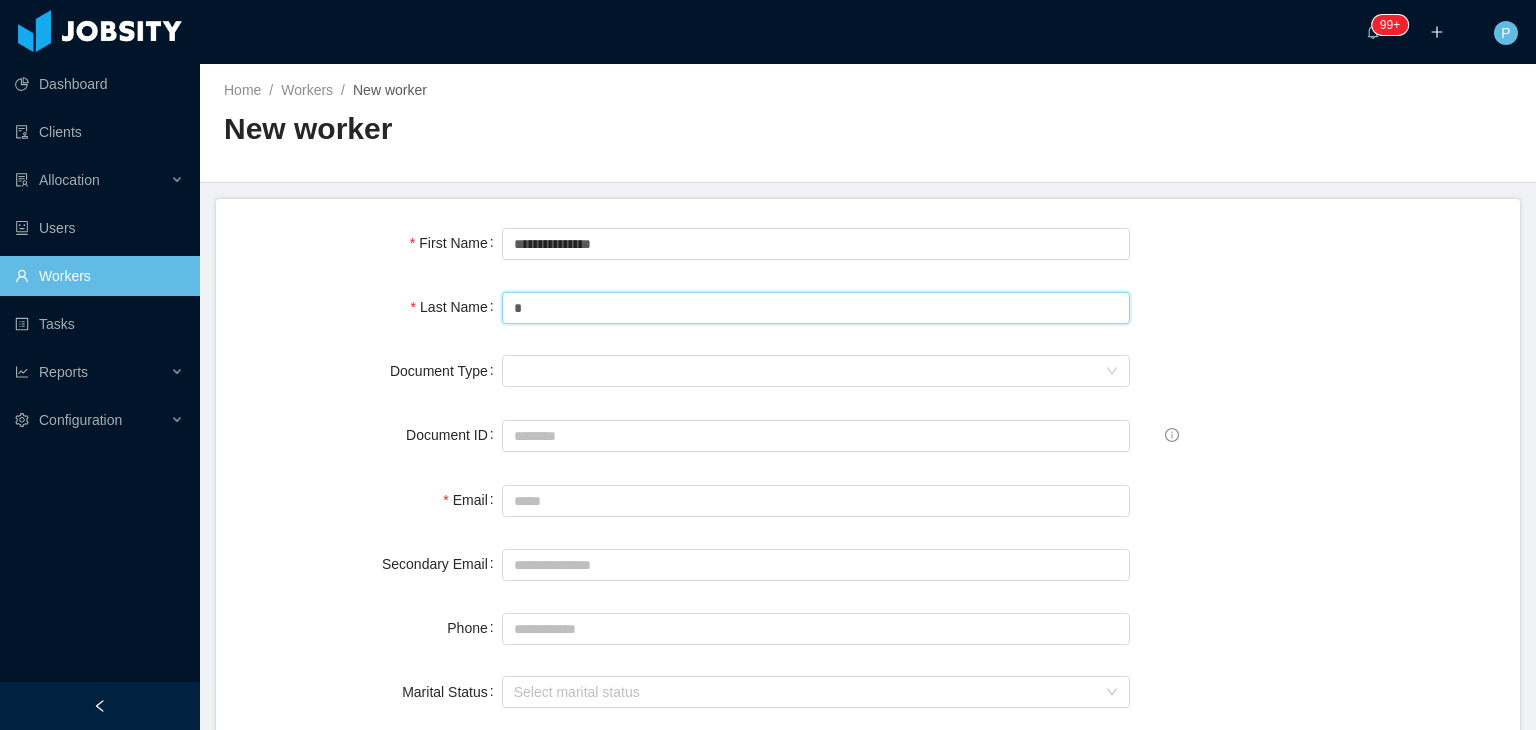 type on "*" 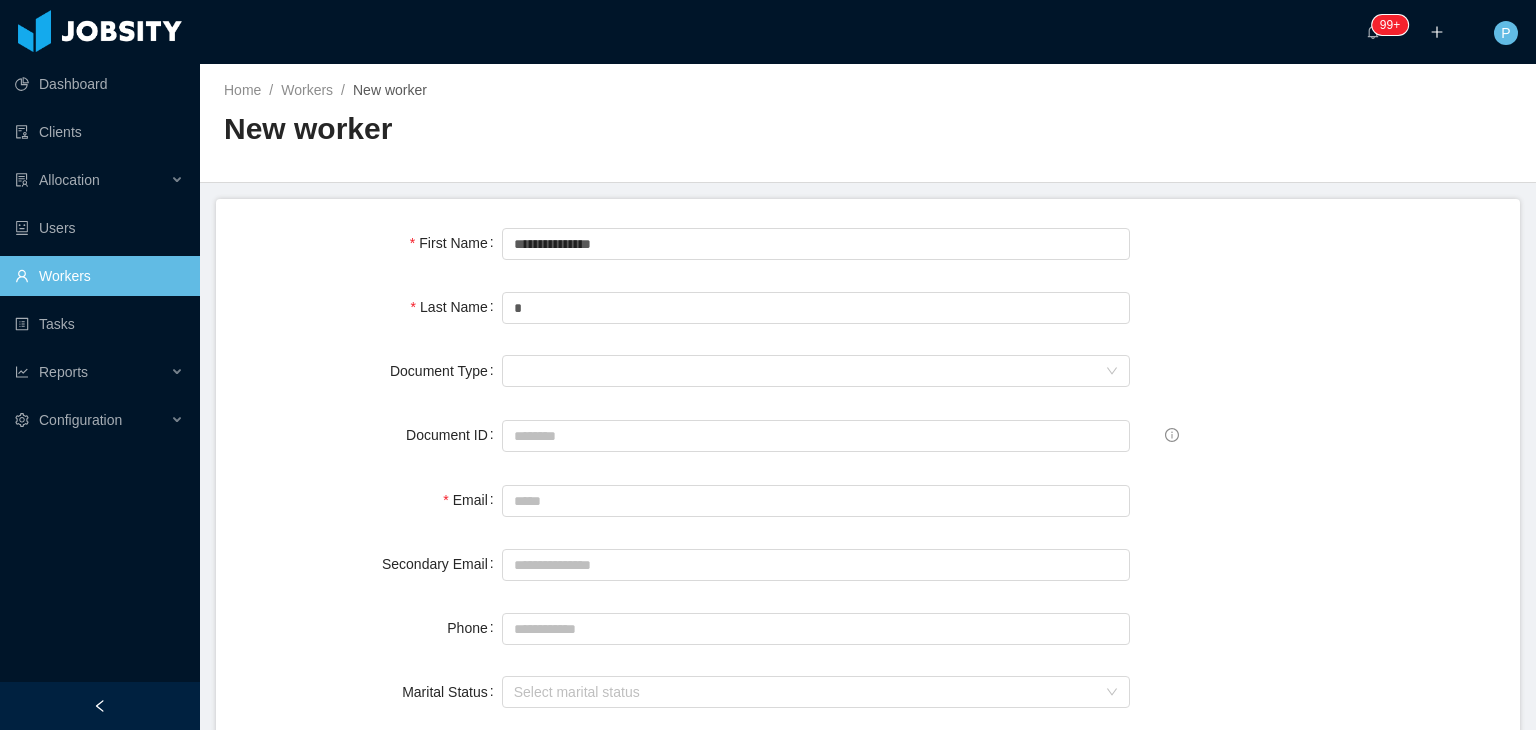 click on "**********" at bounding box center (868, 1405) 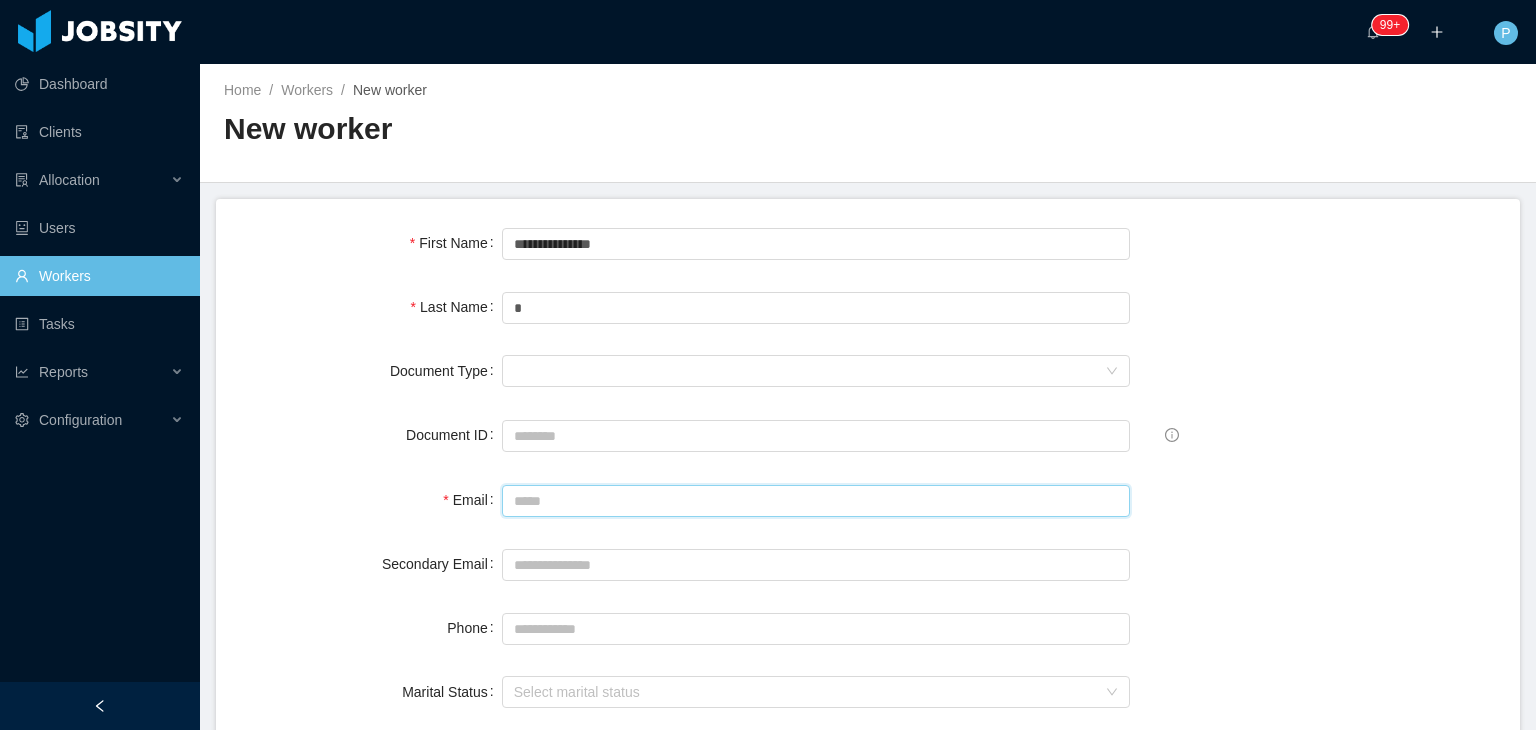 click on "Email" at bounding box center [816, 501] 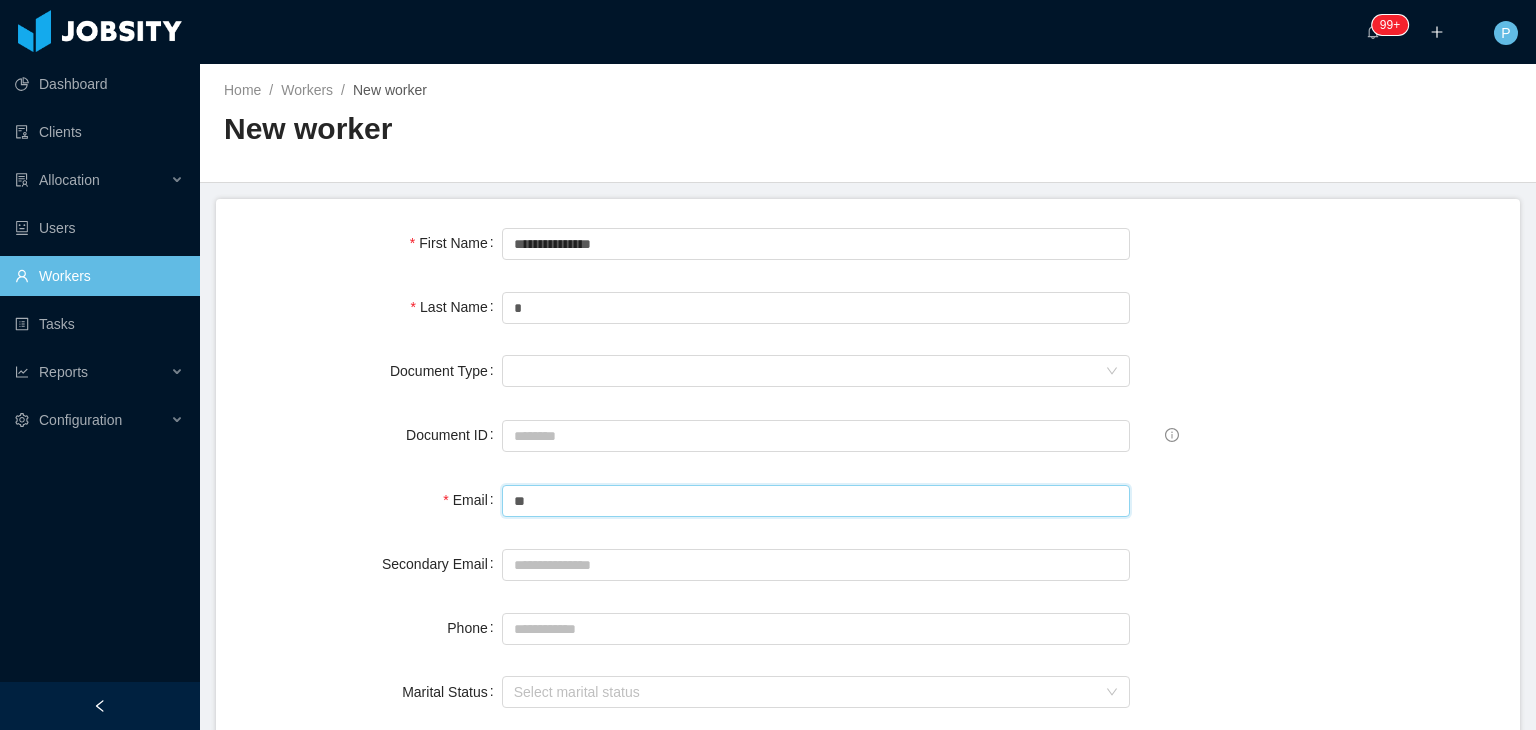 type on "*" 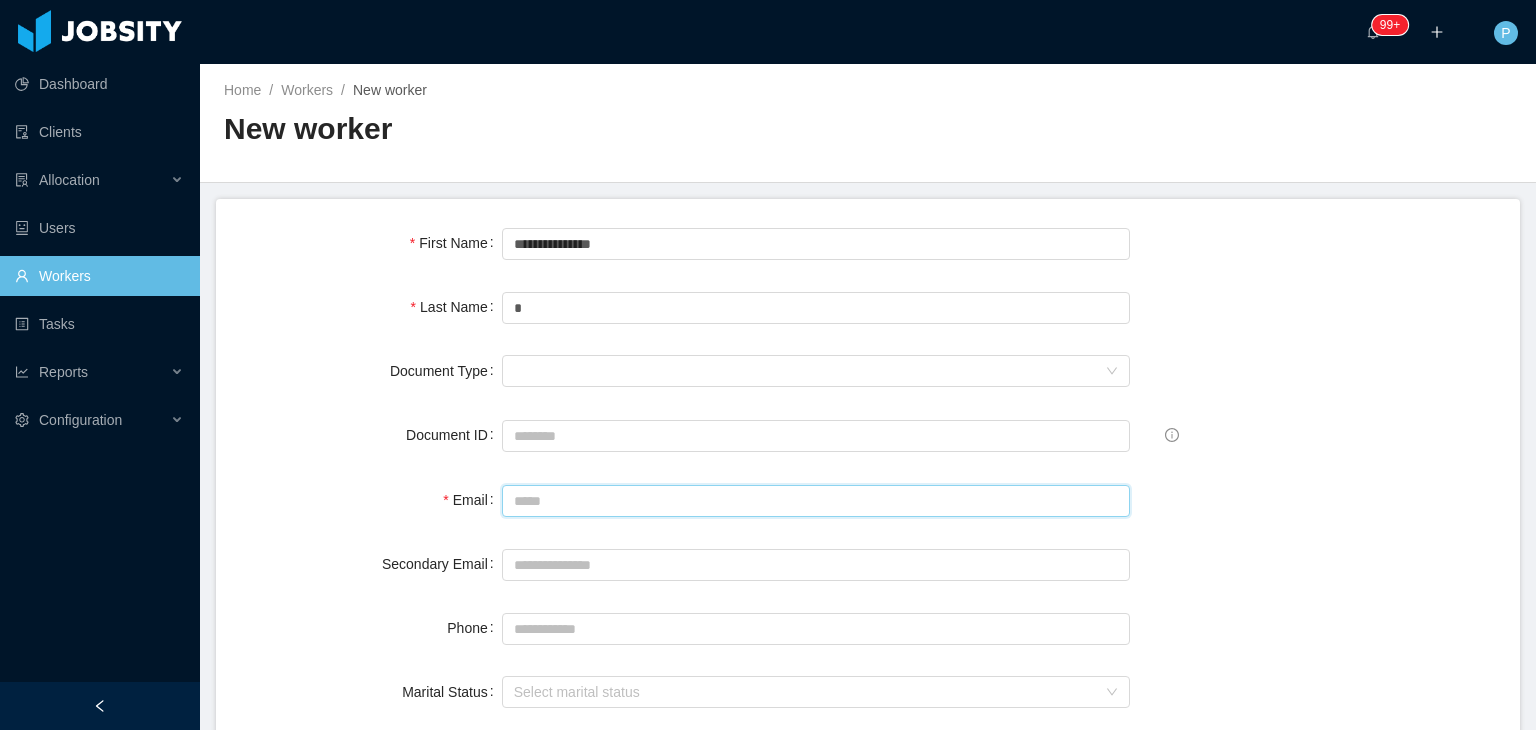 paste on "**********" 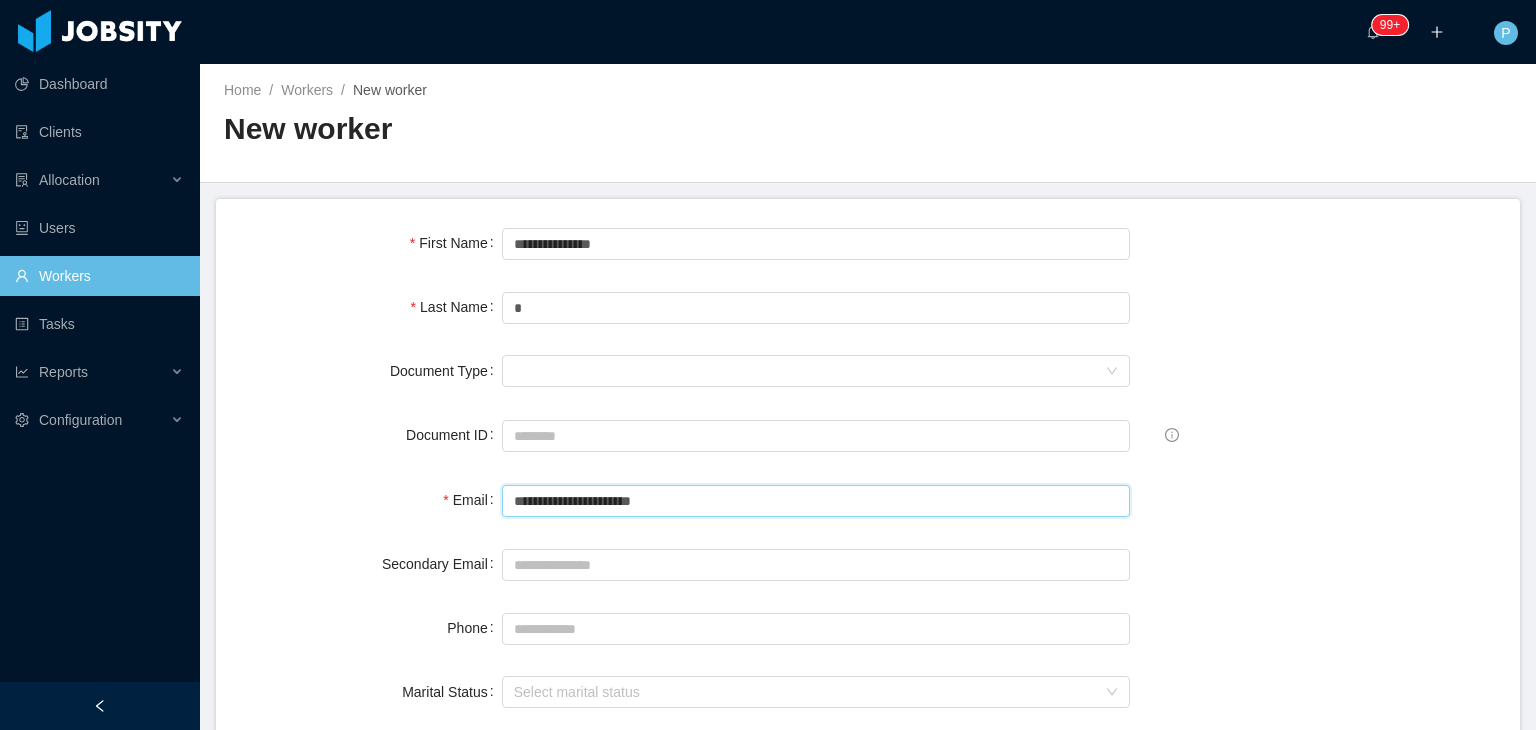 type on "**********" 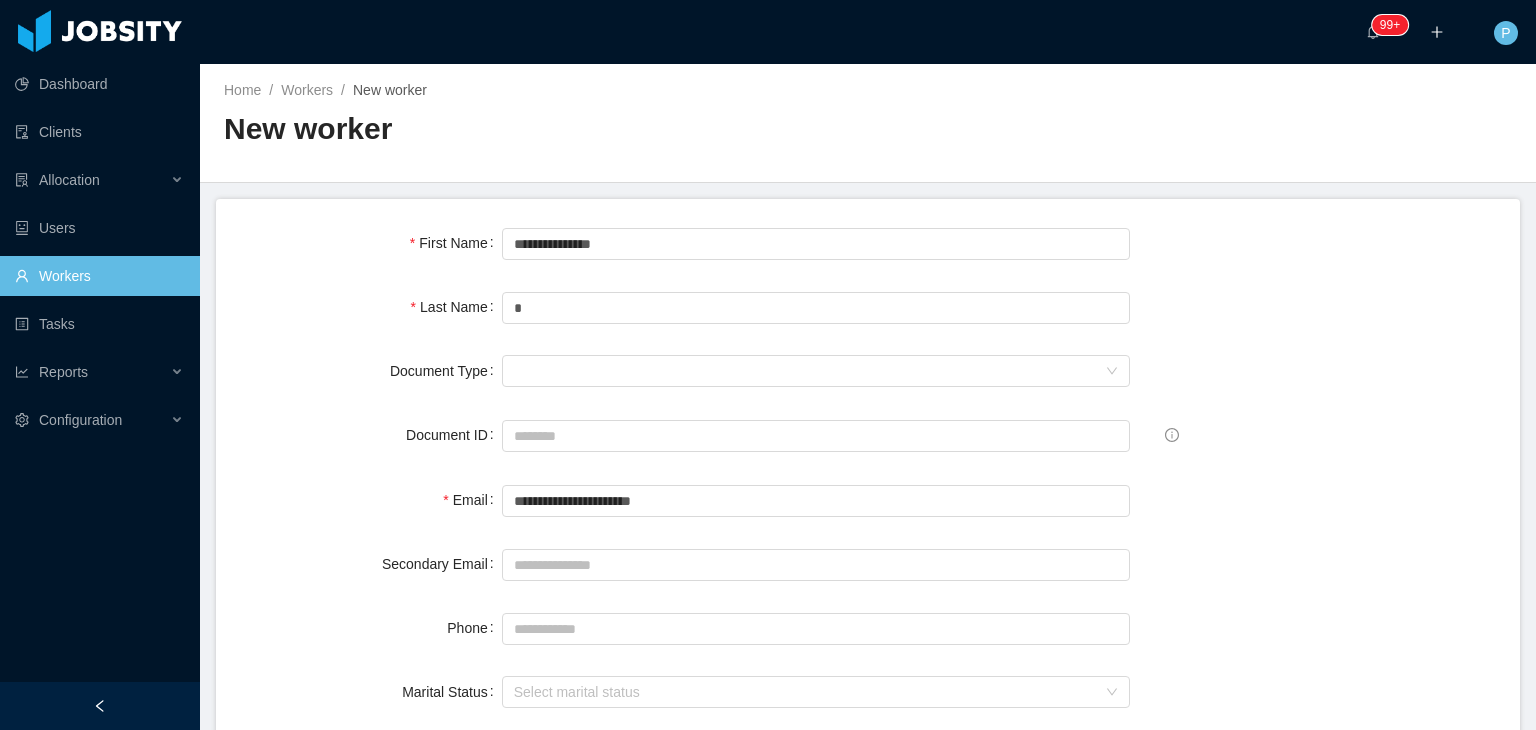 click on "**********" at bounding box center (868, 1405) 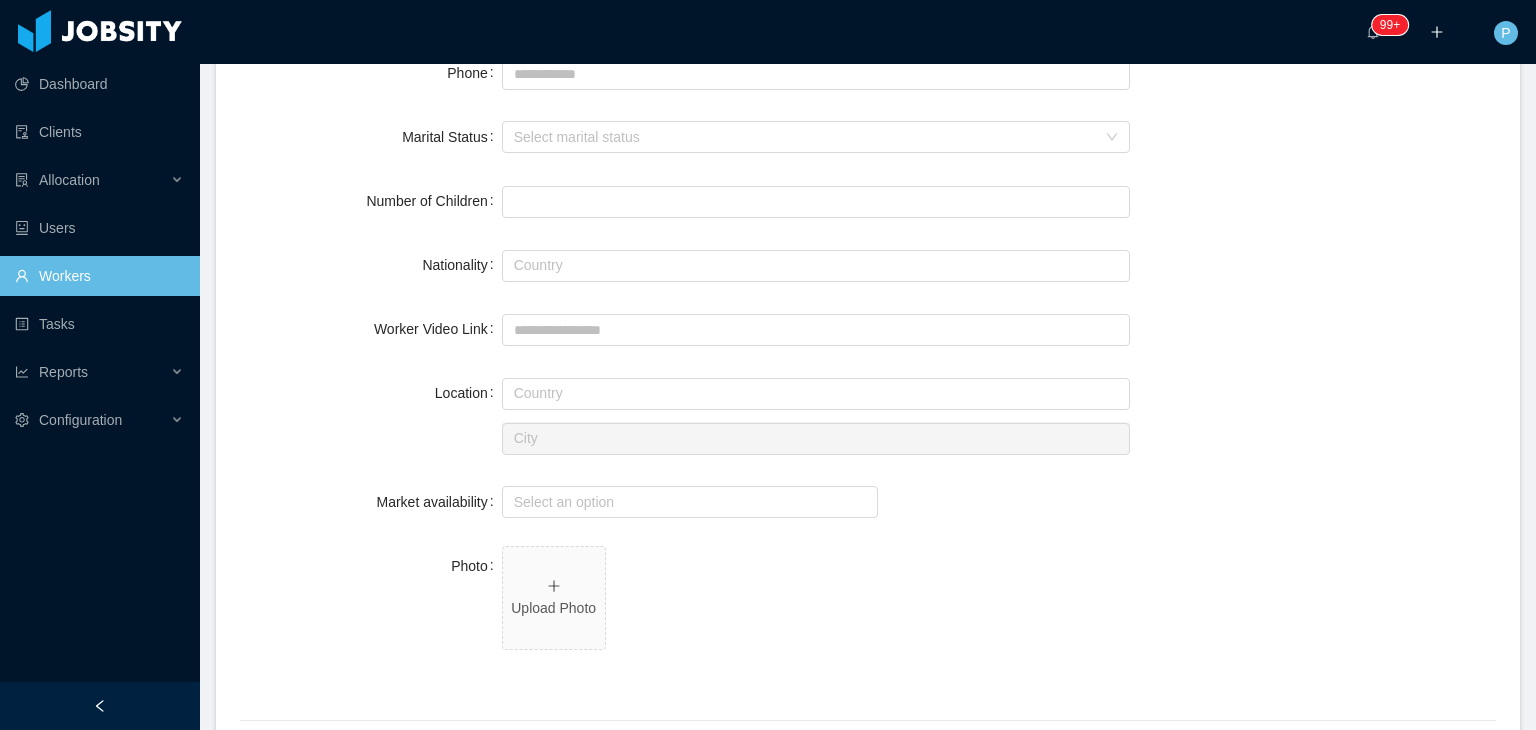 scroll, scrollTop: 560, scrollLeft: 0, axis: vertical 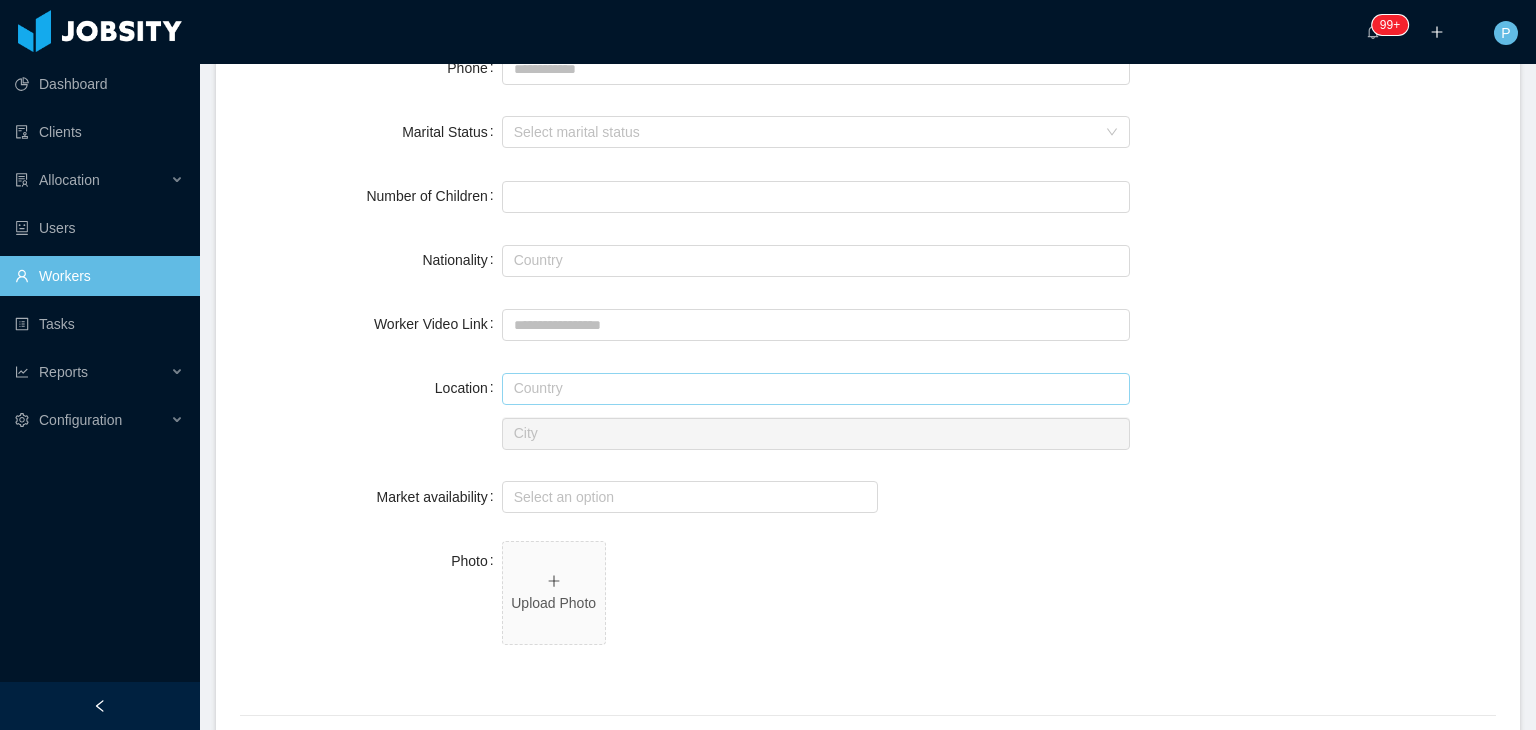 click at bounding box center [816, 389] 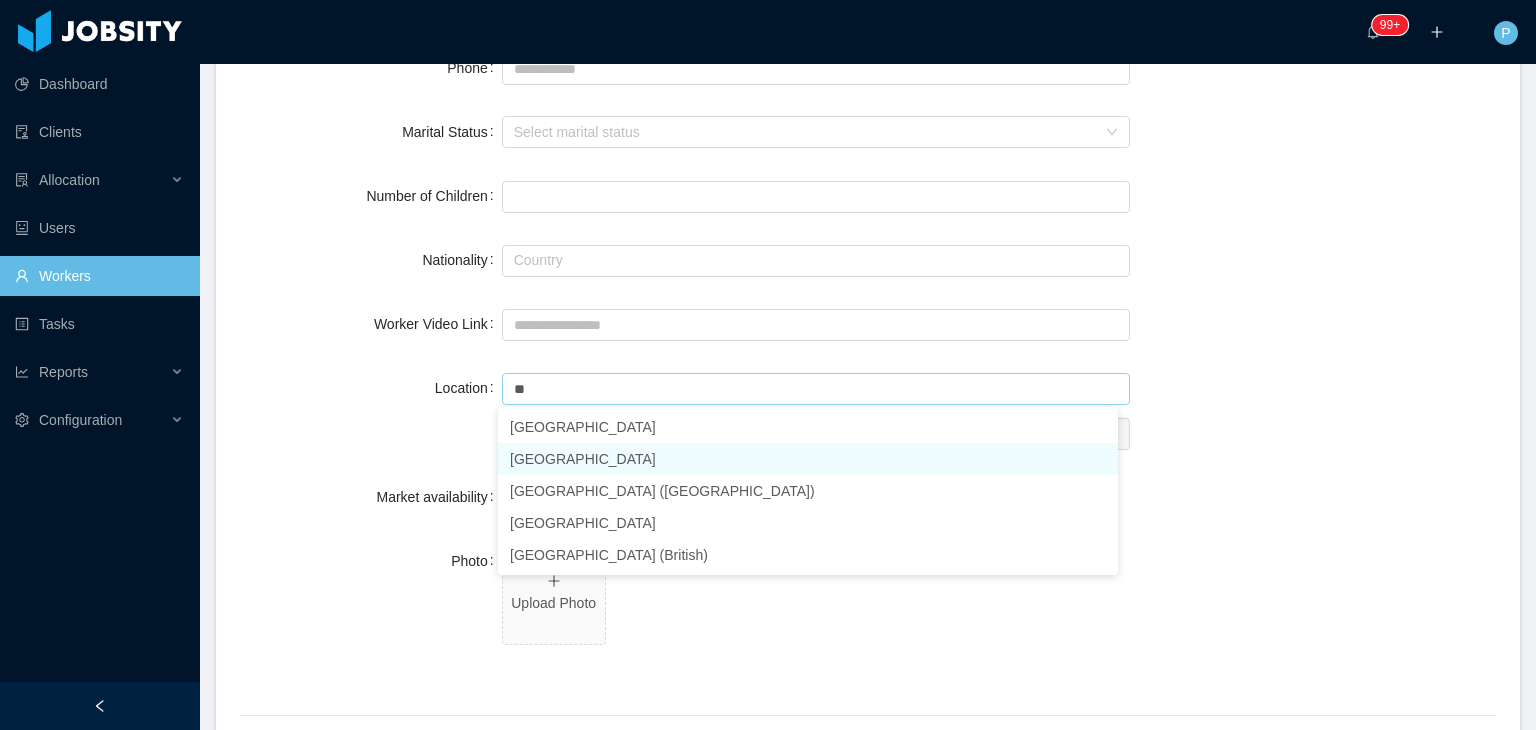 click on "[GEOGRAPHIC_DATA]" at bounding box center (808, 459) 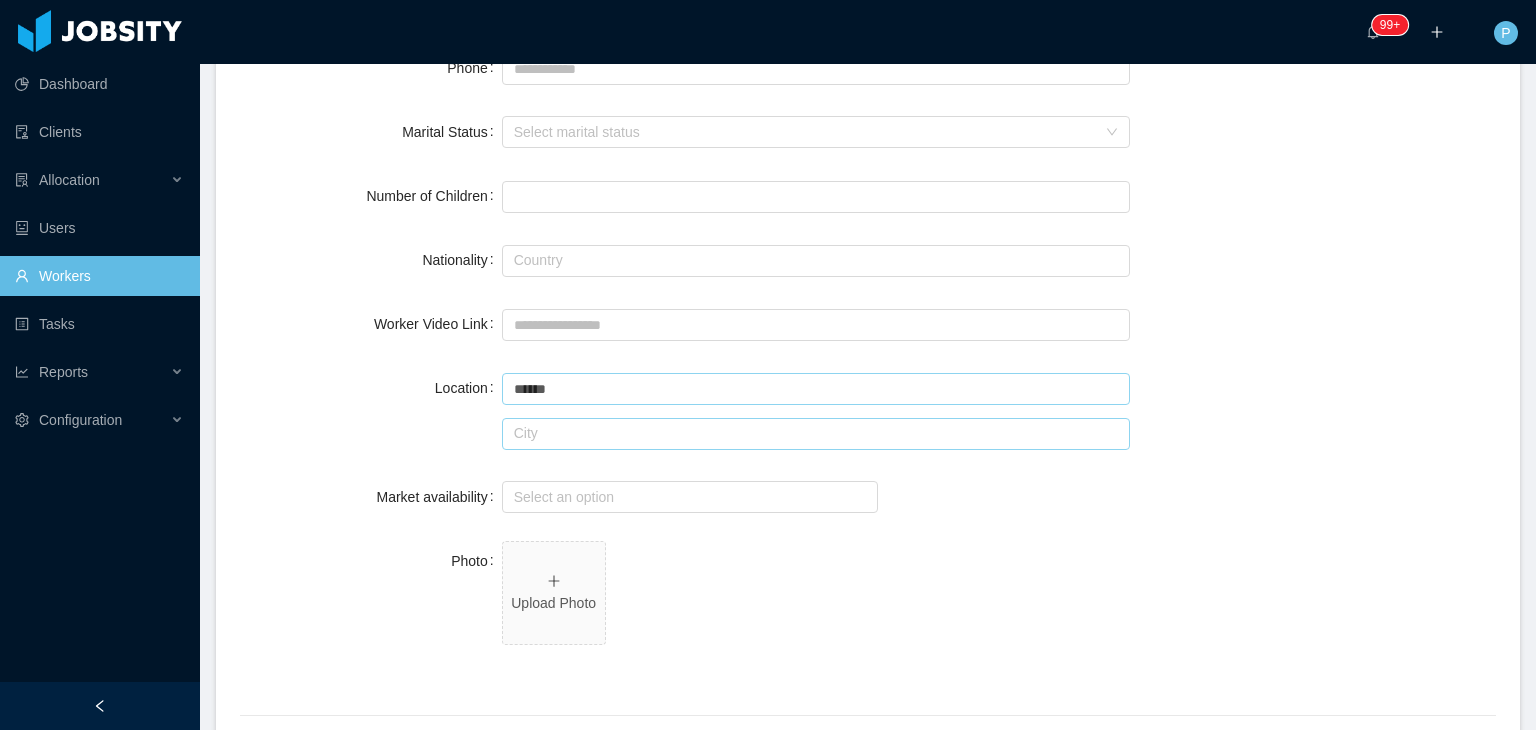 type on "******" 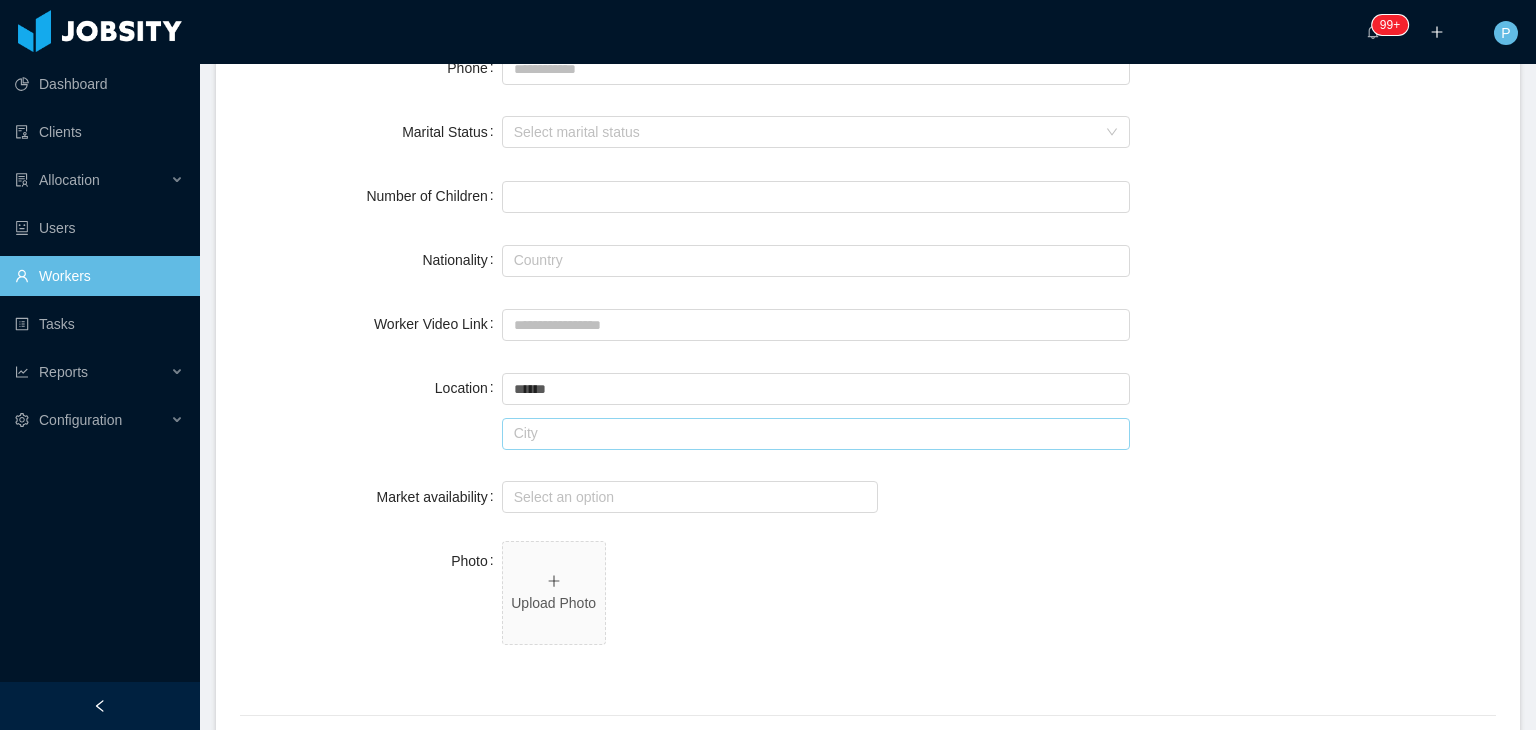 click at bounding box center [816, 434] 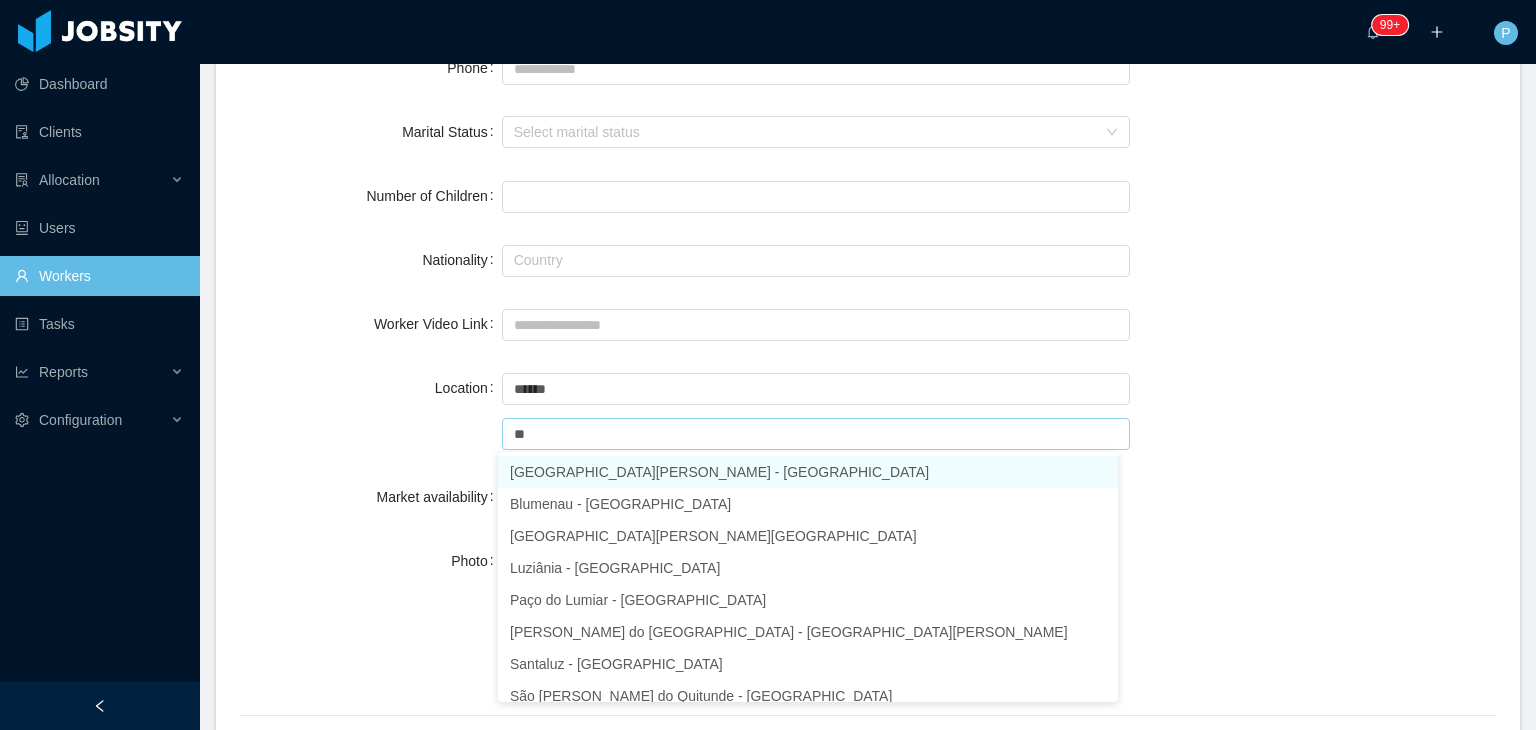 click on "[GEOGRAPHIC_DATA][PERSON_NAME] - [GEOGRAPHIC_DATA]" at bounding box center (808, 472) 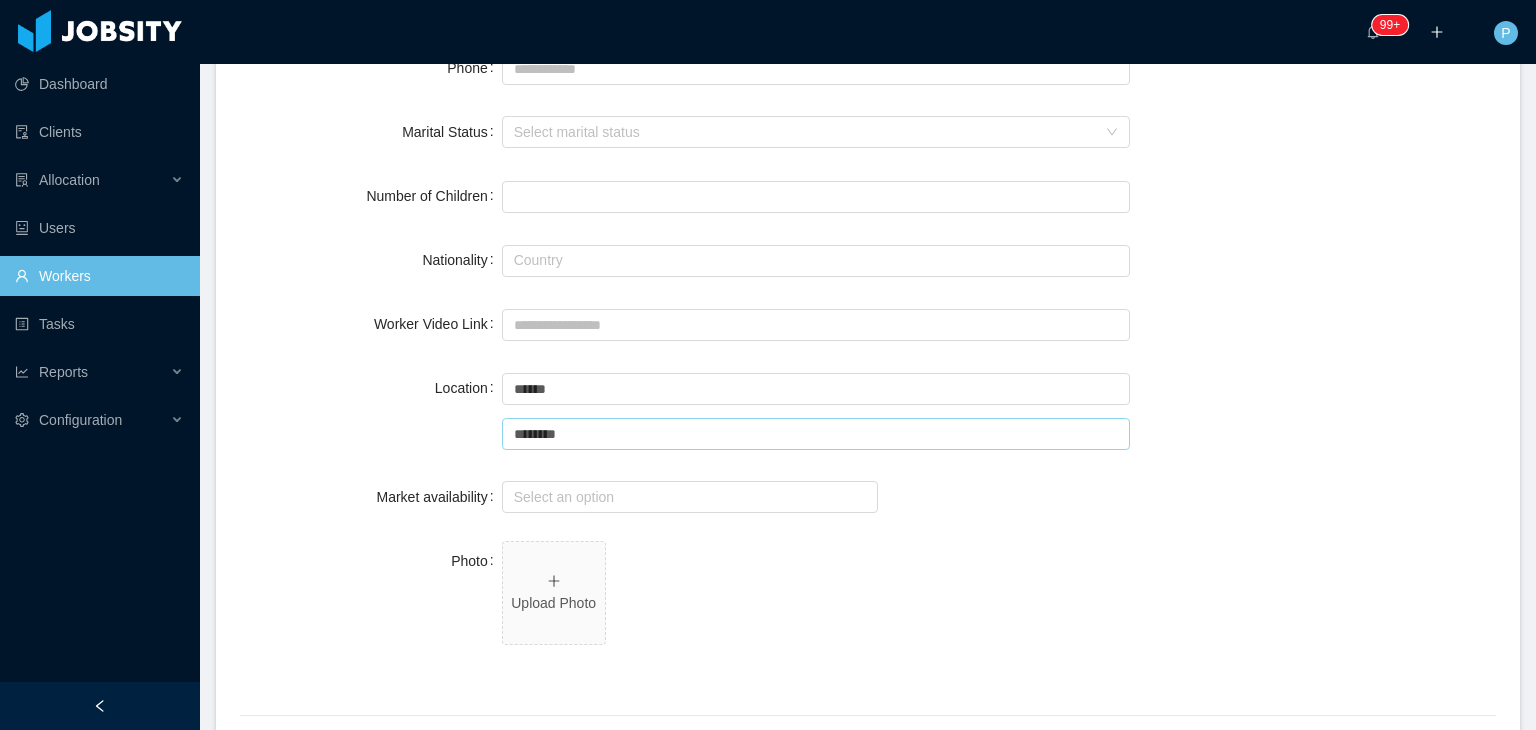 type on "********" 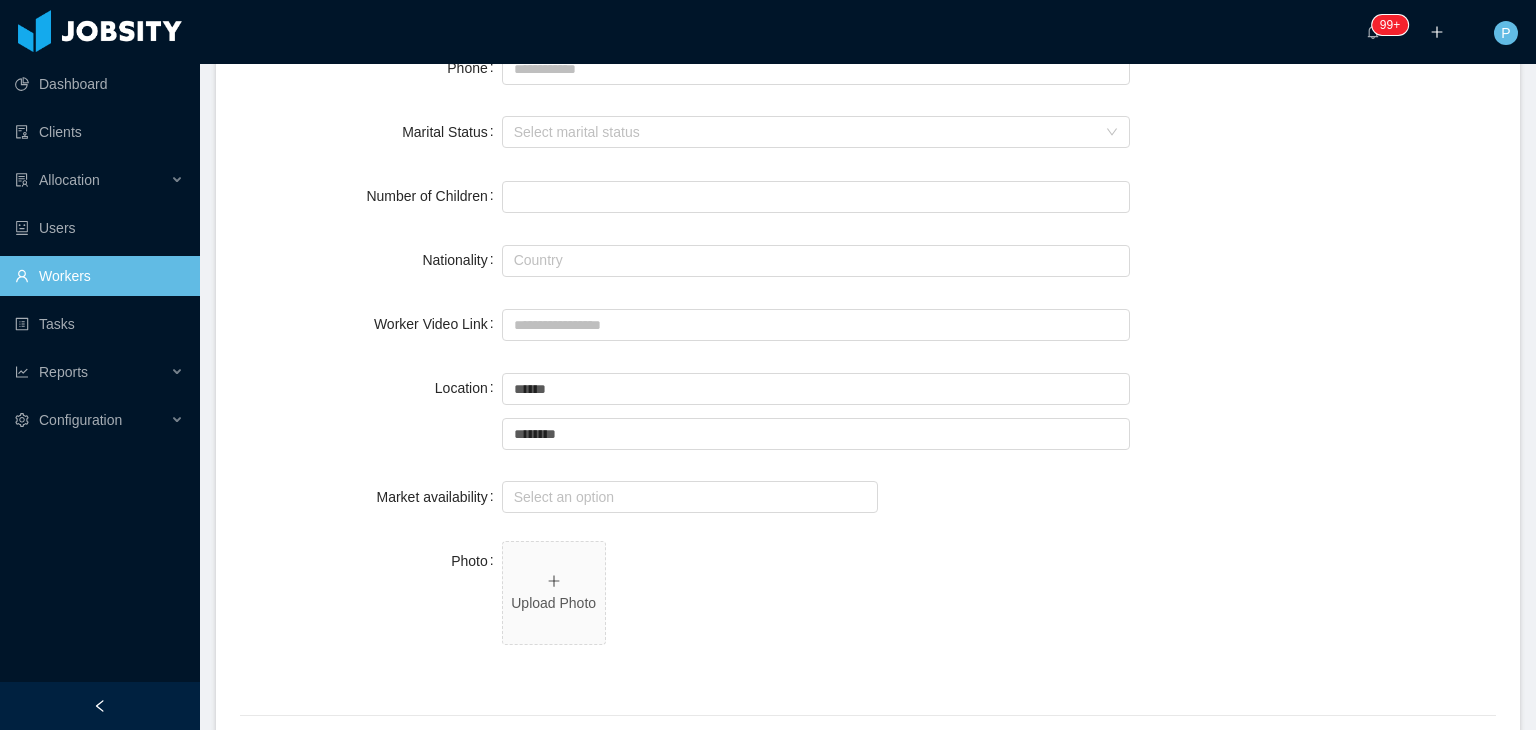 click on "Location Country ****** [GEOGRAPHIC_DATA]   City ******** [GEOGRAPHIC_DATA][PERSON_NAME]" at bounding box center [868, 410] 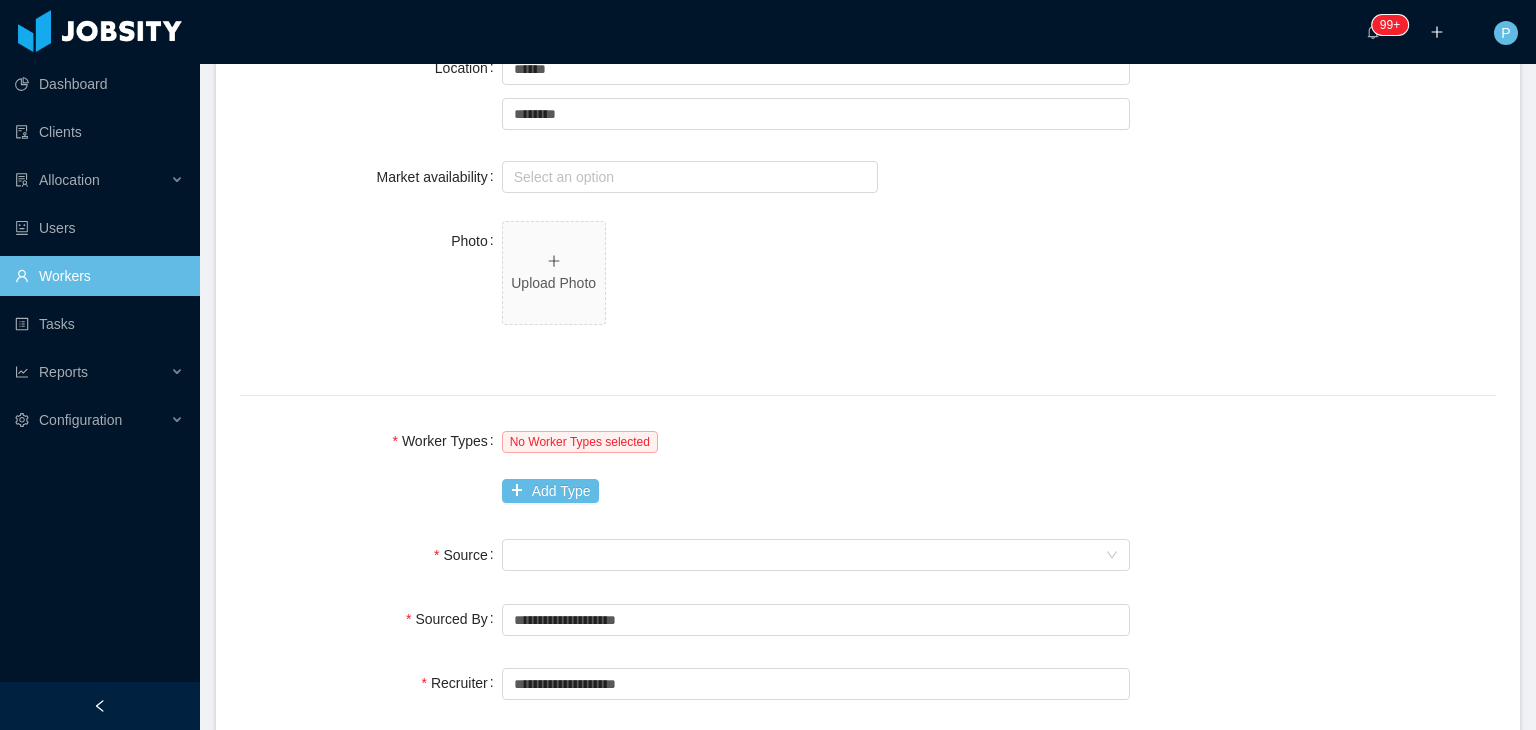 scroll, scrollTop: 920, scrollLeft: 0, axis: vertical 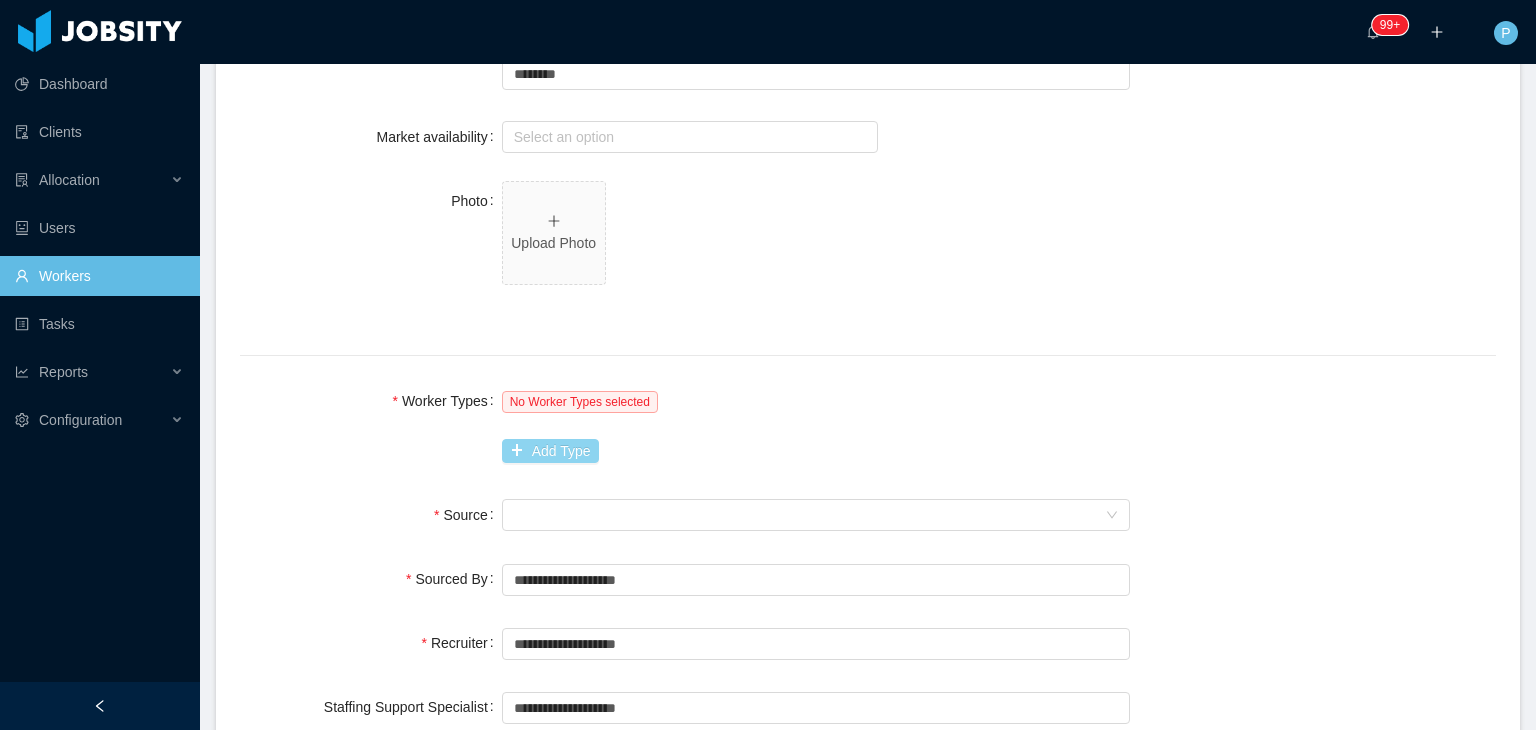 click on "Add Type" at bounding box center [550, 451] 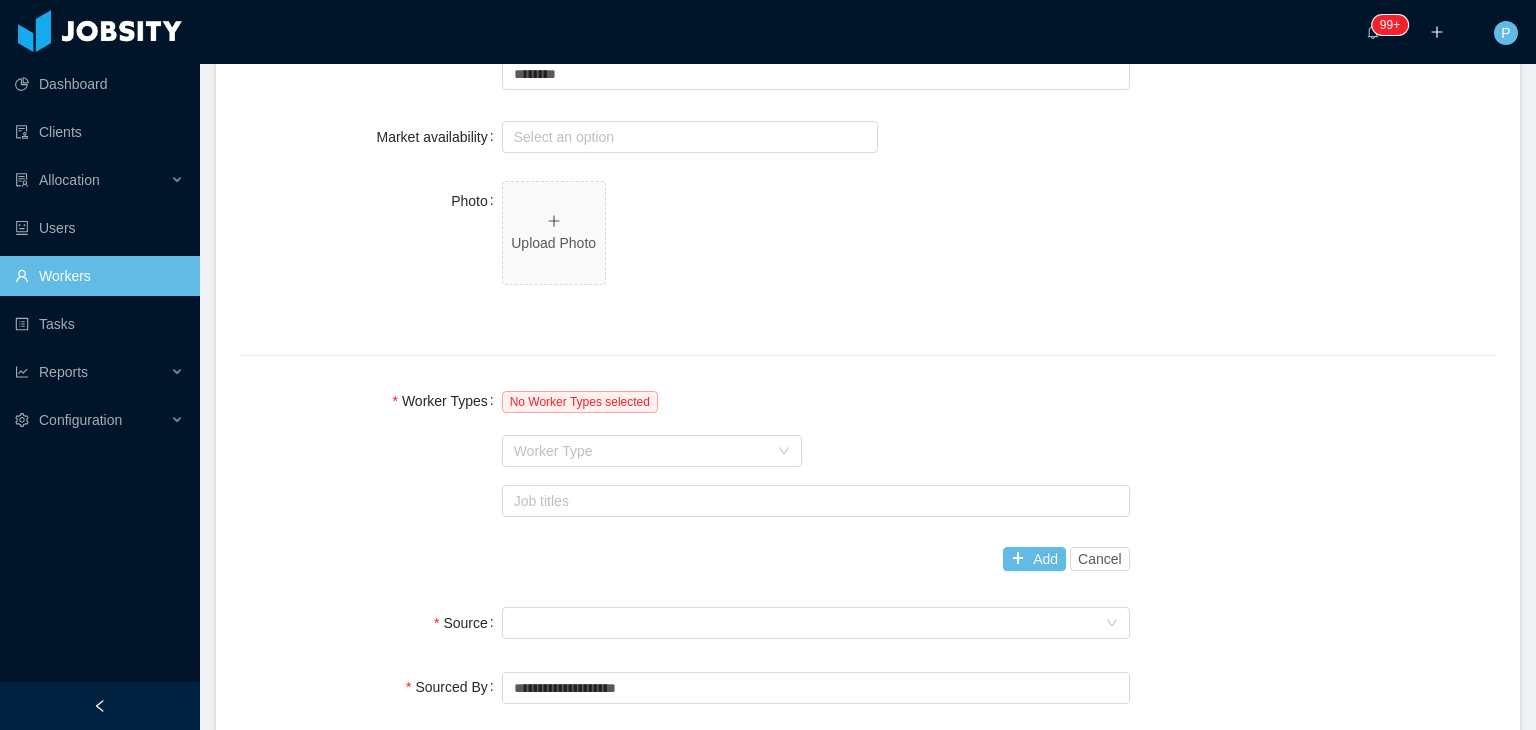 click on "Worker Type" at bounding box center [641, 451] 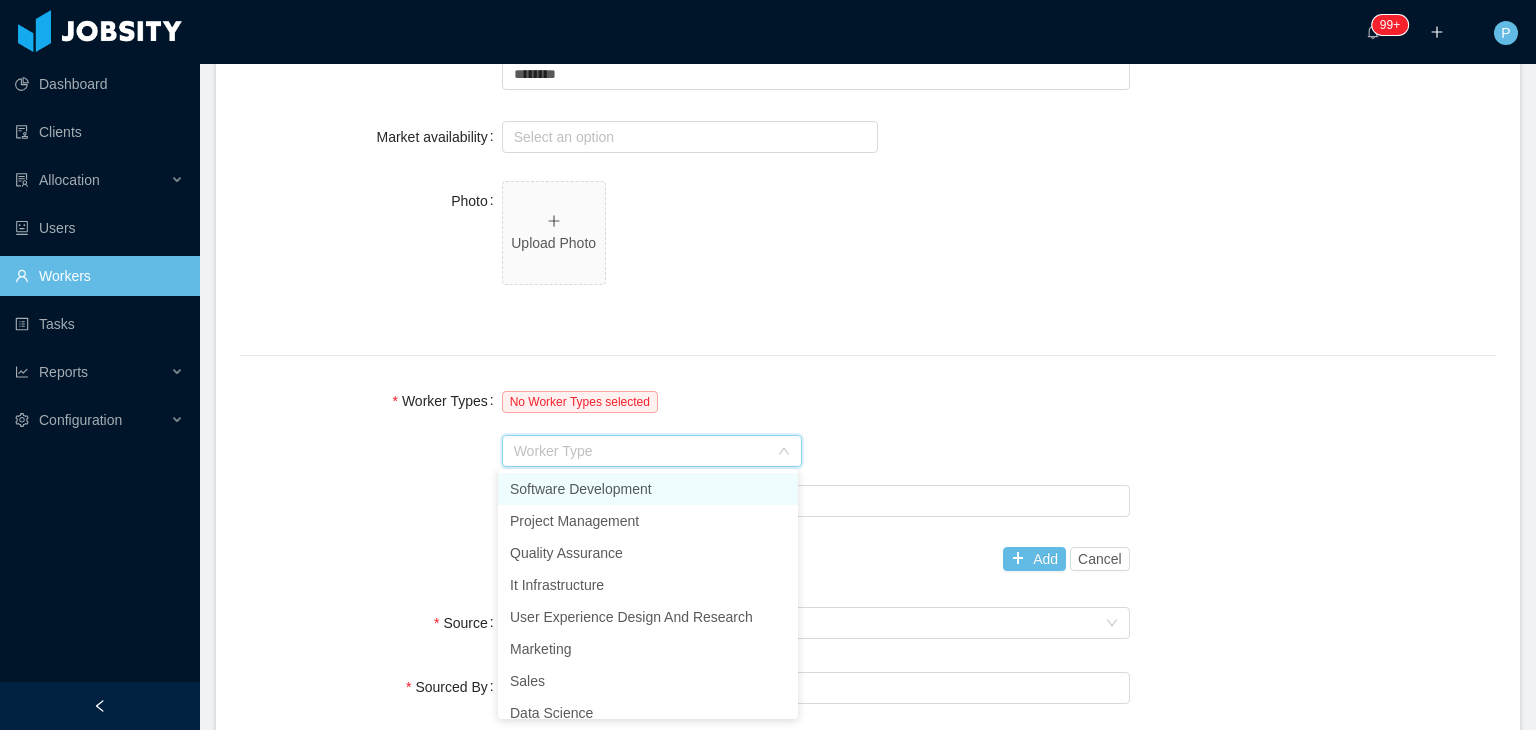 click on "Software Development" at bounding box center (648, 489) 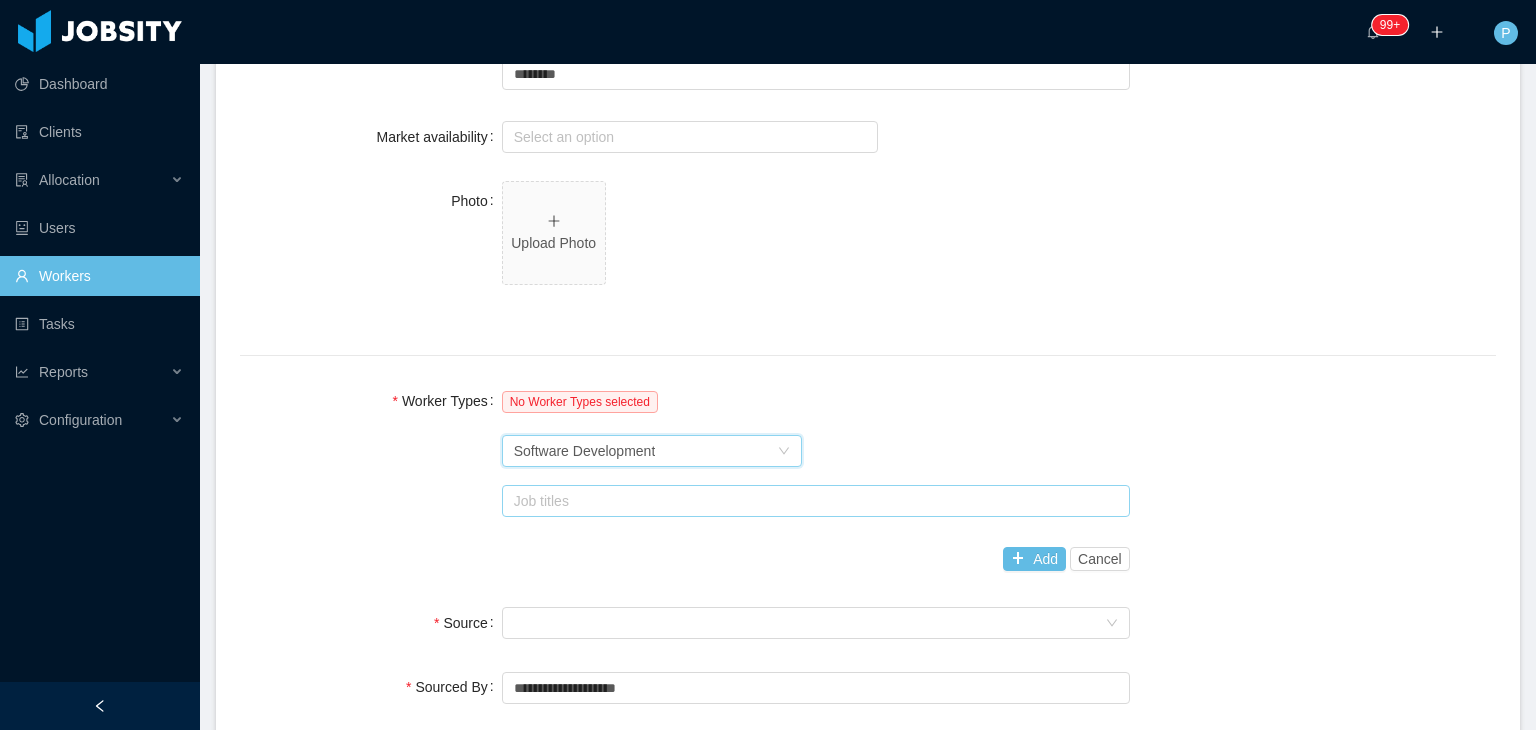 click on "Job titles" at bounding box center (811, 501) 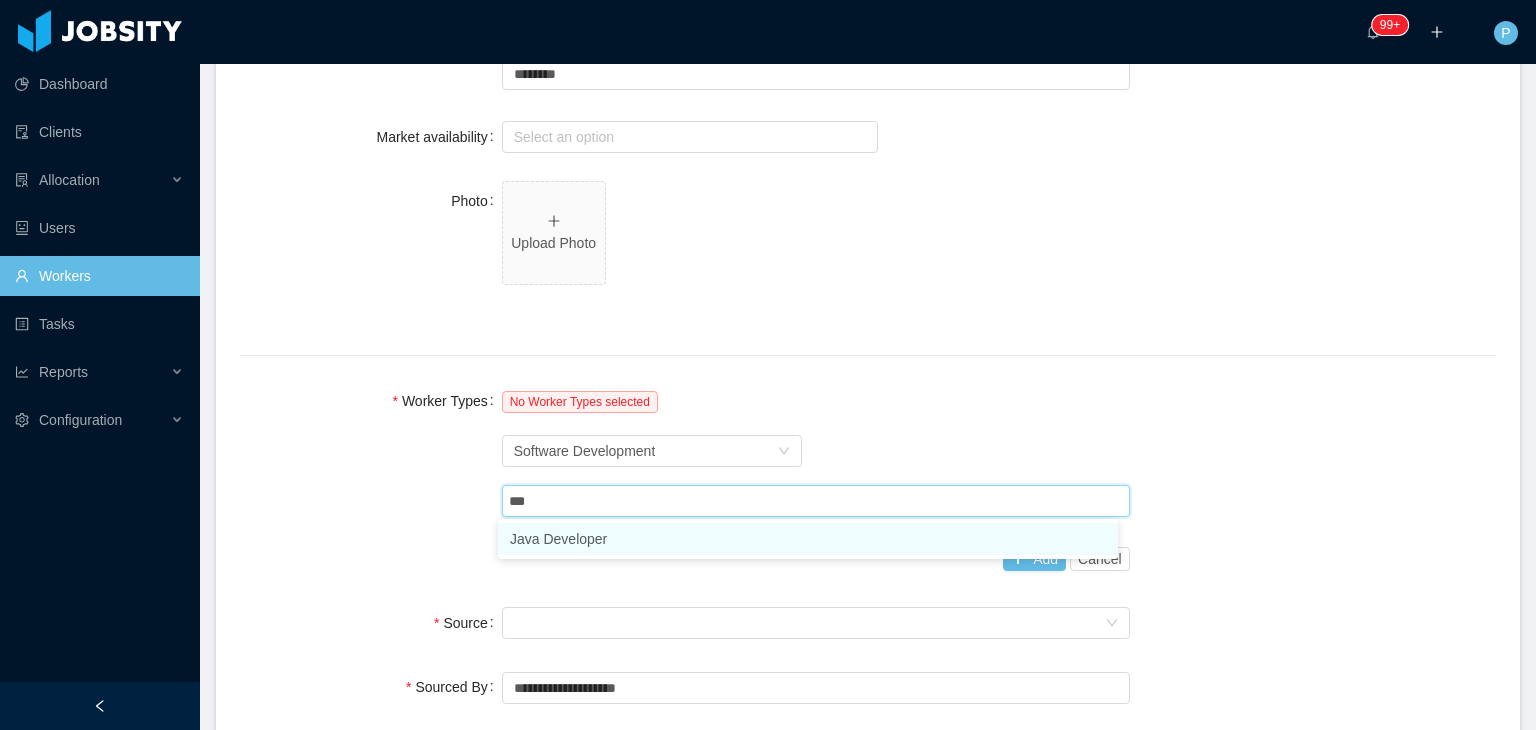 type on "****" 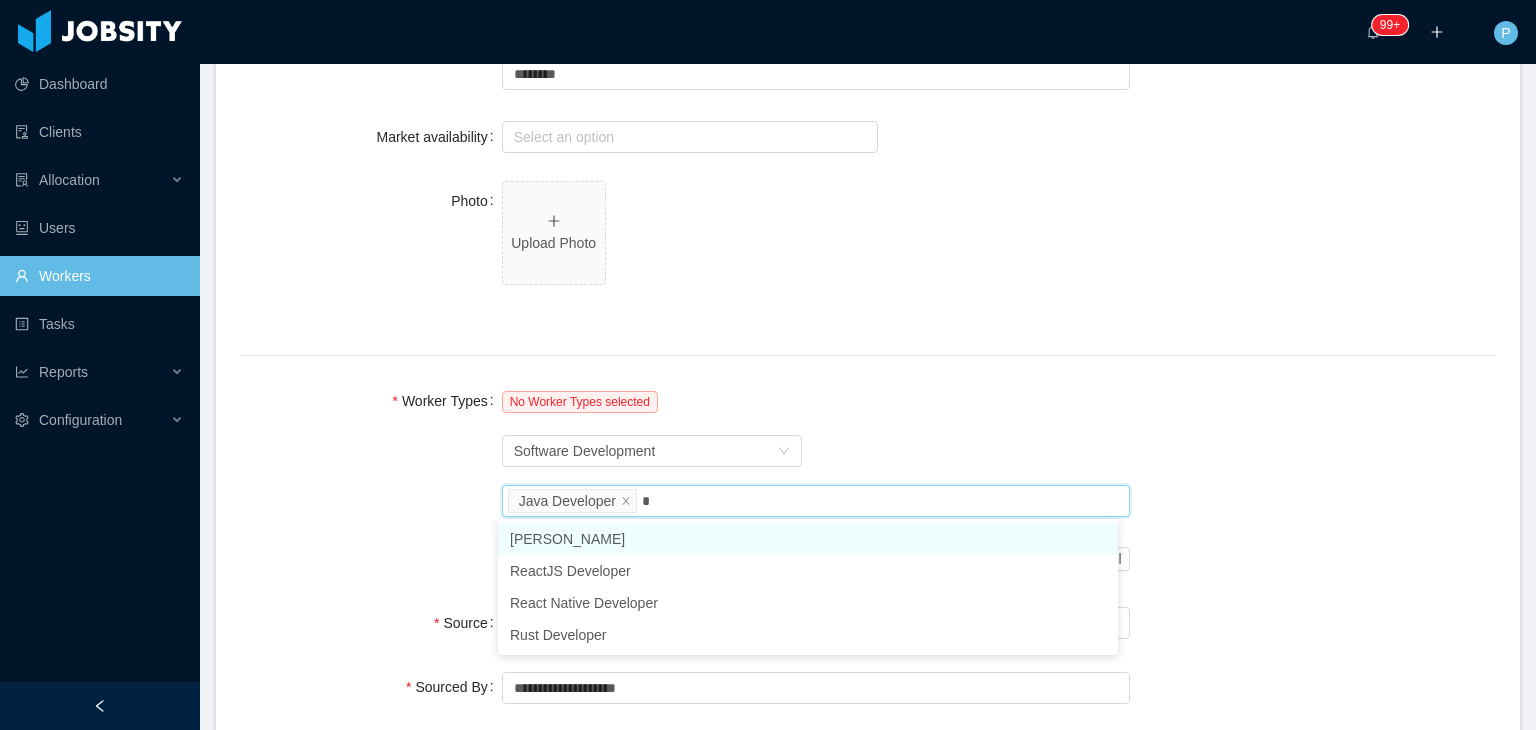 type on "**" 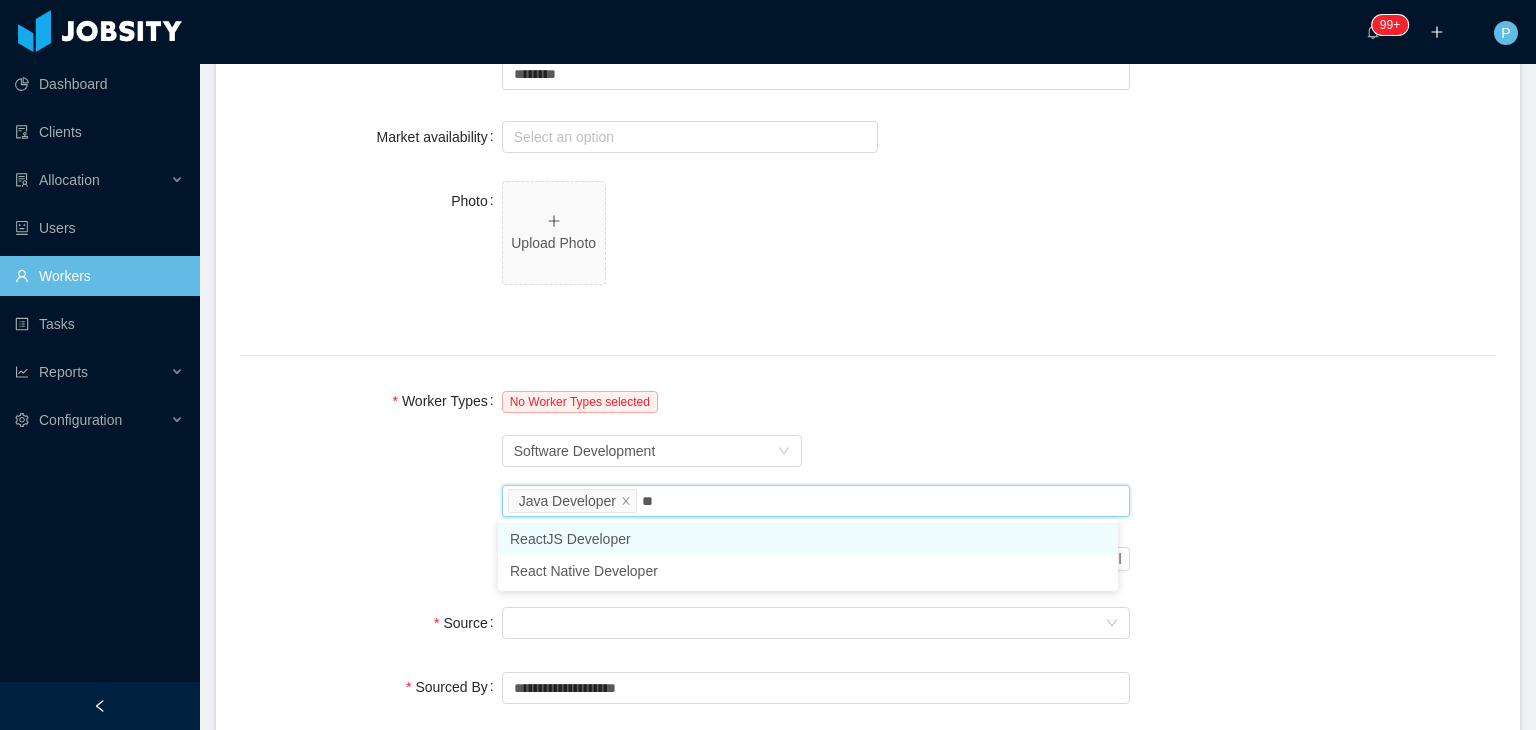 type 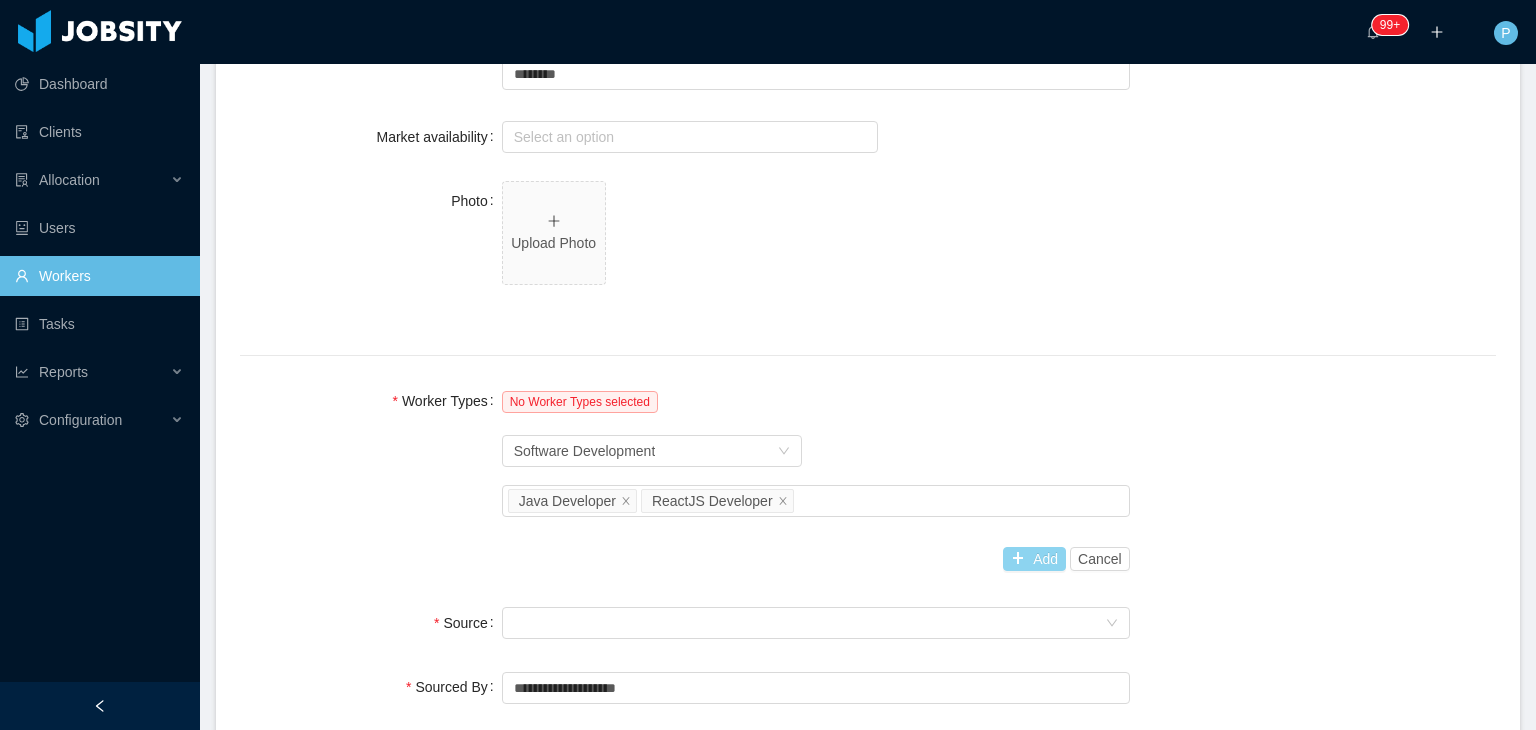 click on "Add" at bounding box center (1034, 559) 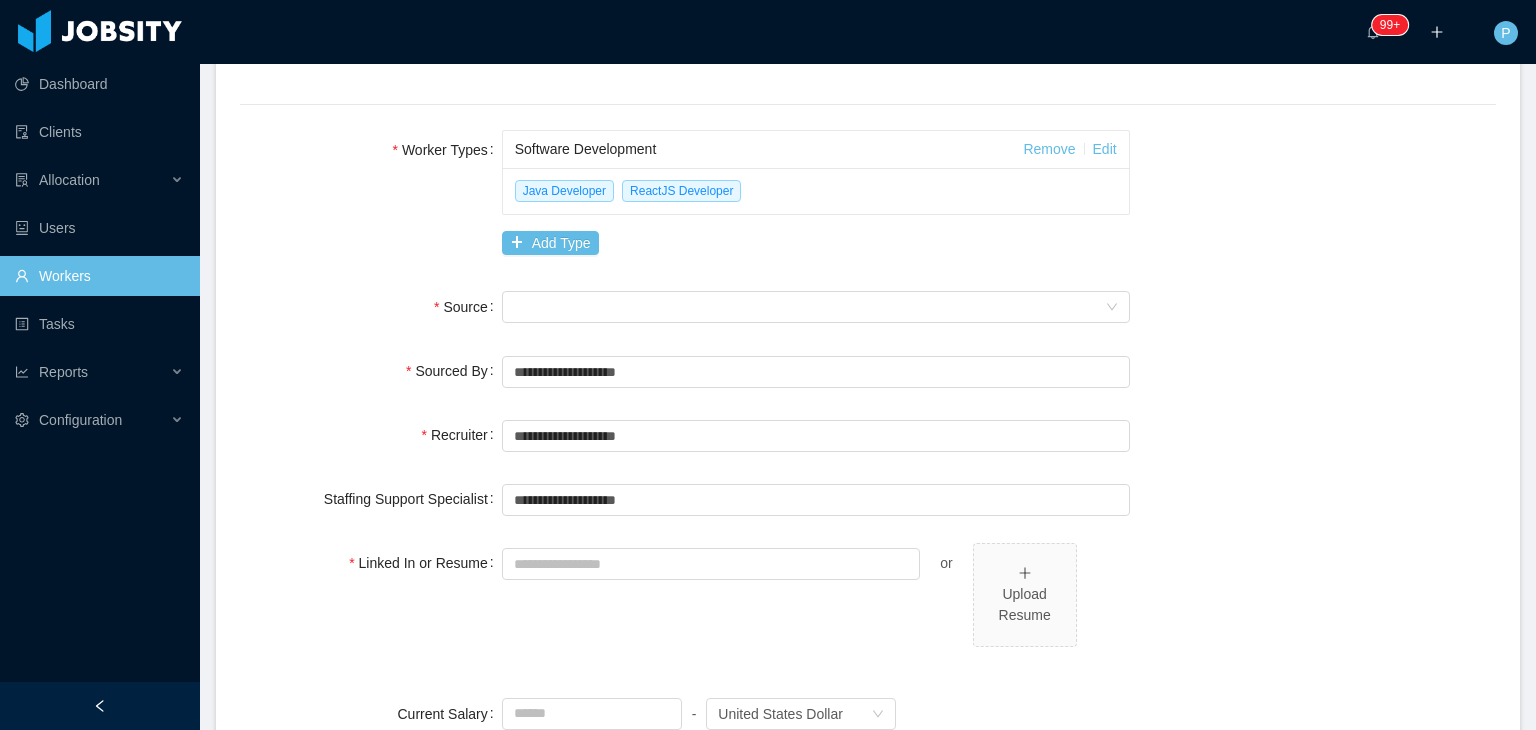 scroll, scrollTop: 1177, scrollLeft: 0, axis: vertical 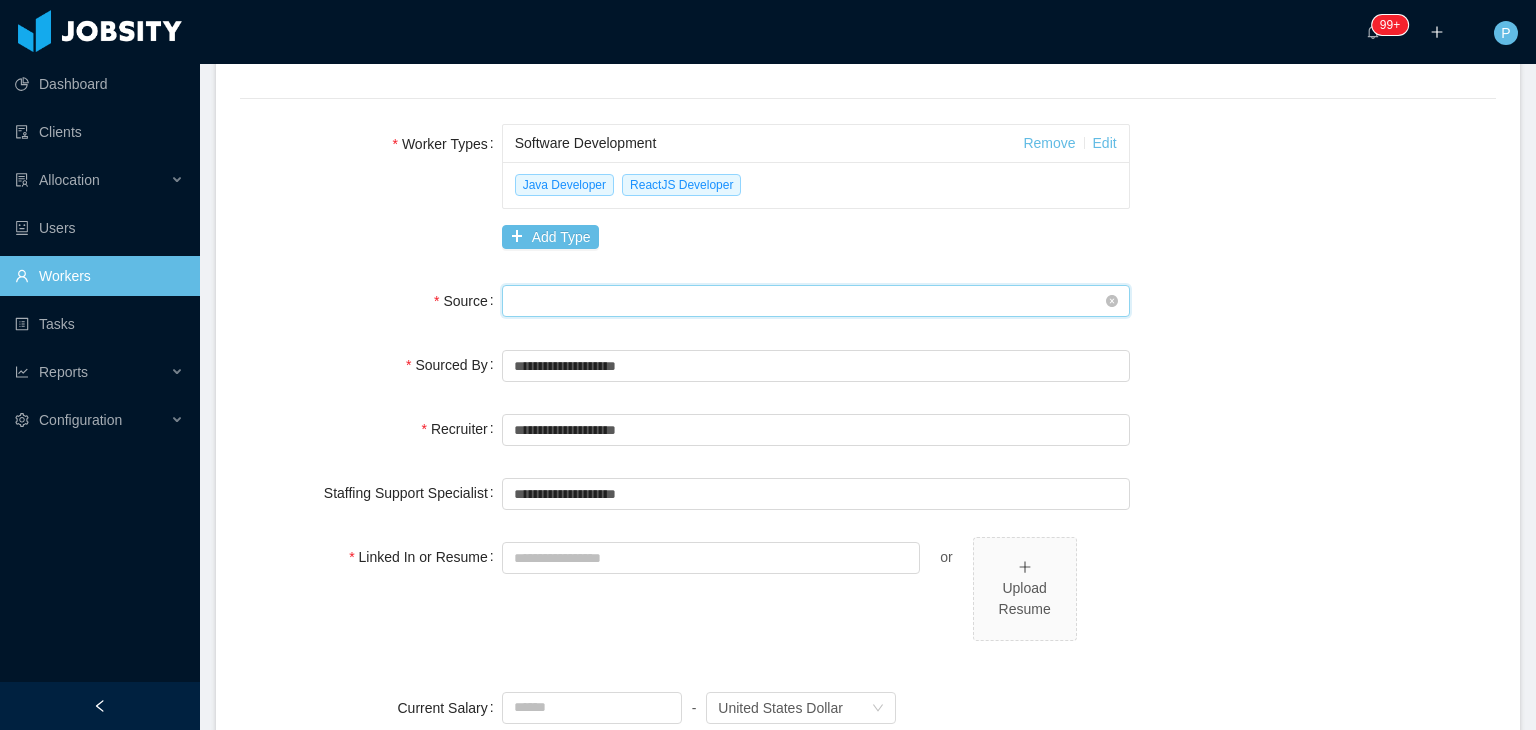 click on "Seniority" at bounding box center (809, 301) 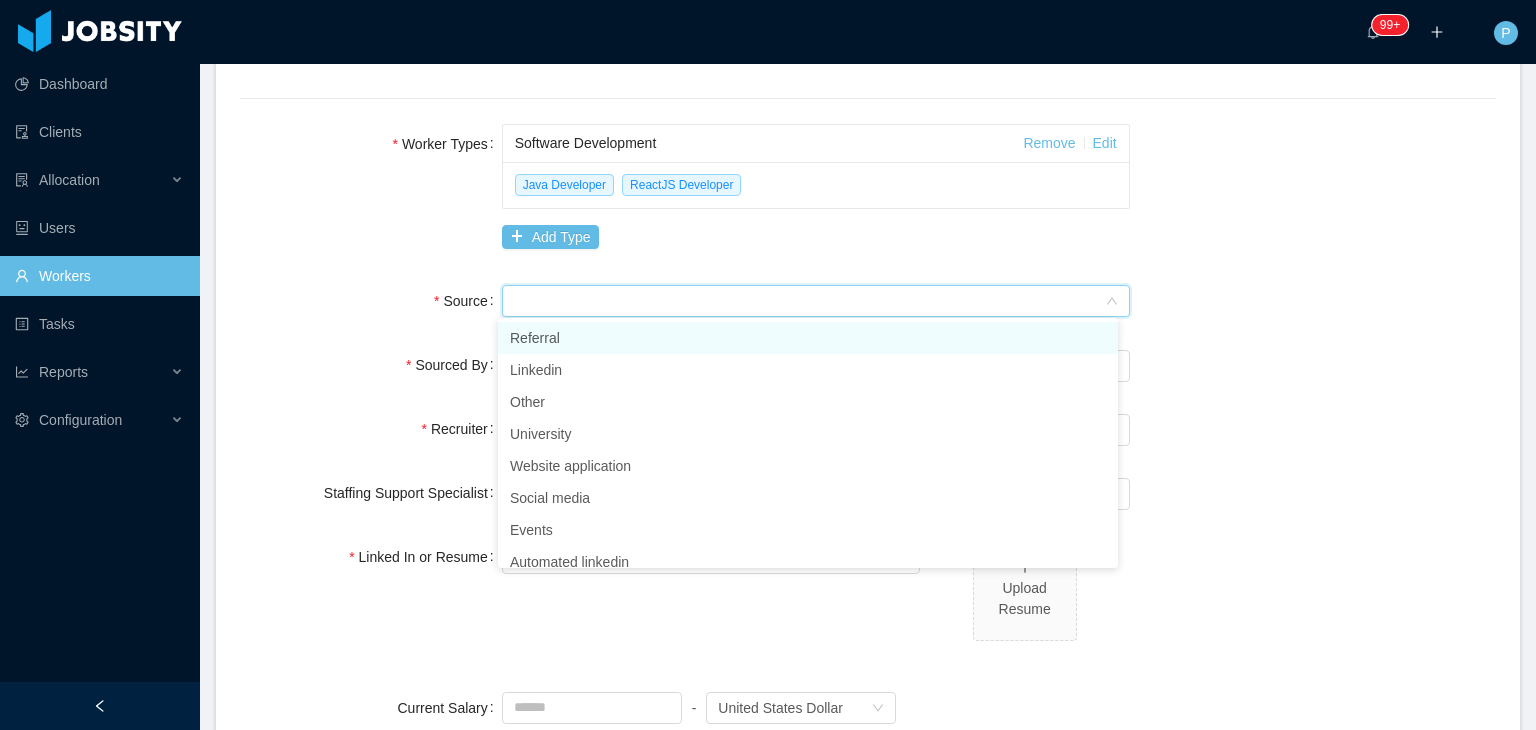 click on "Referral" at bounding box center (808, 338) 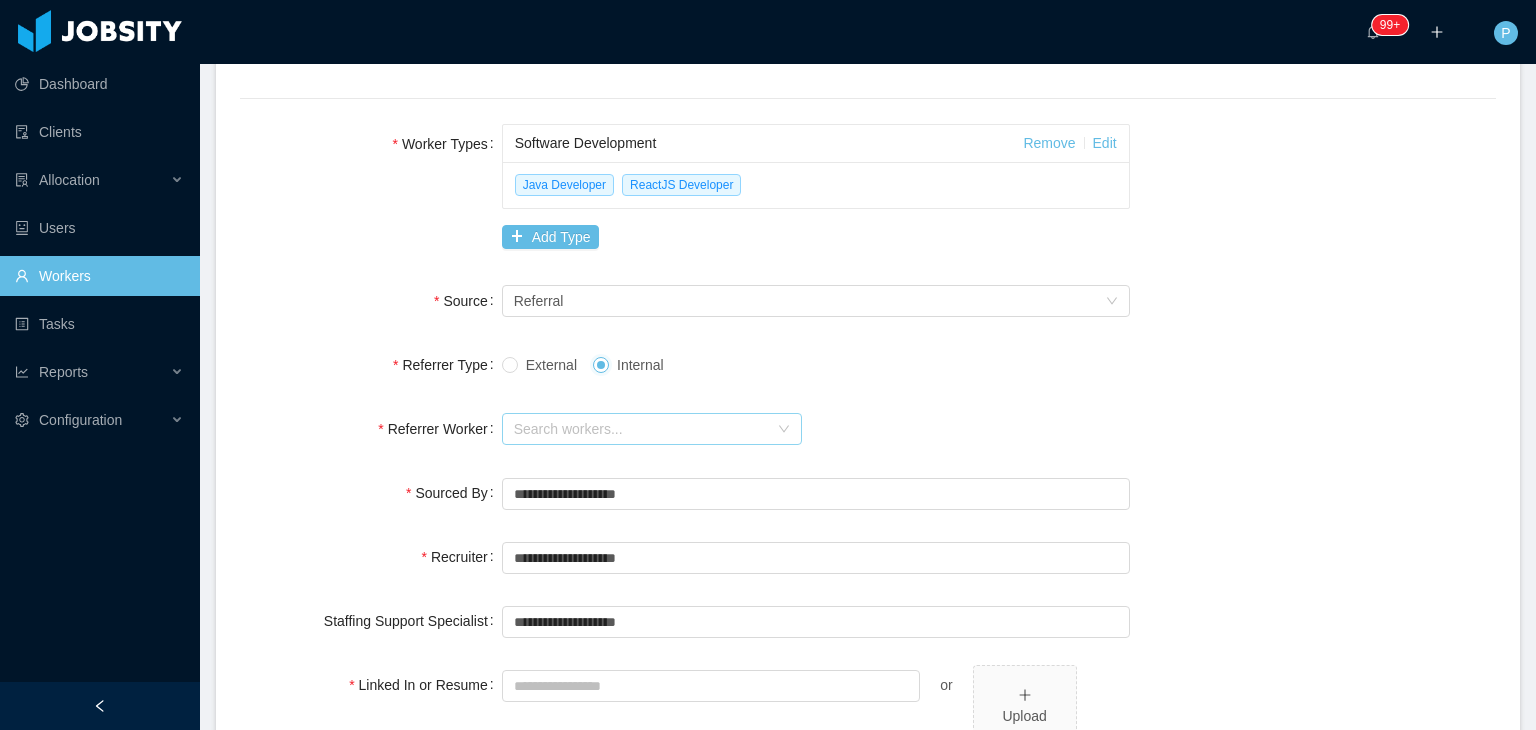 click on "Search workers..." at bounding box center (641, 429) 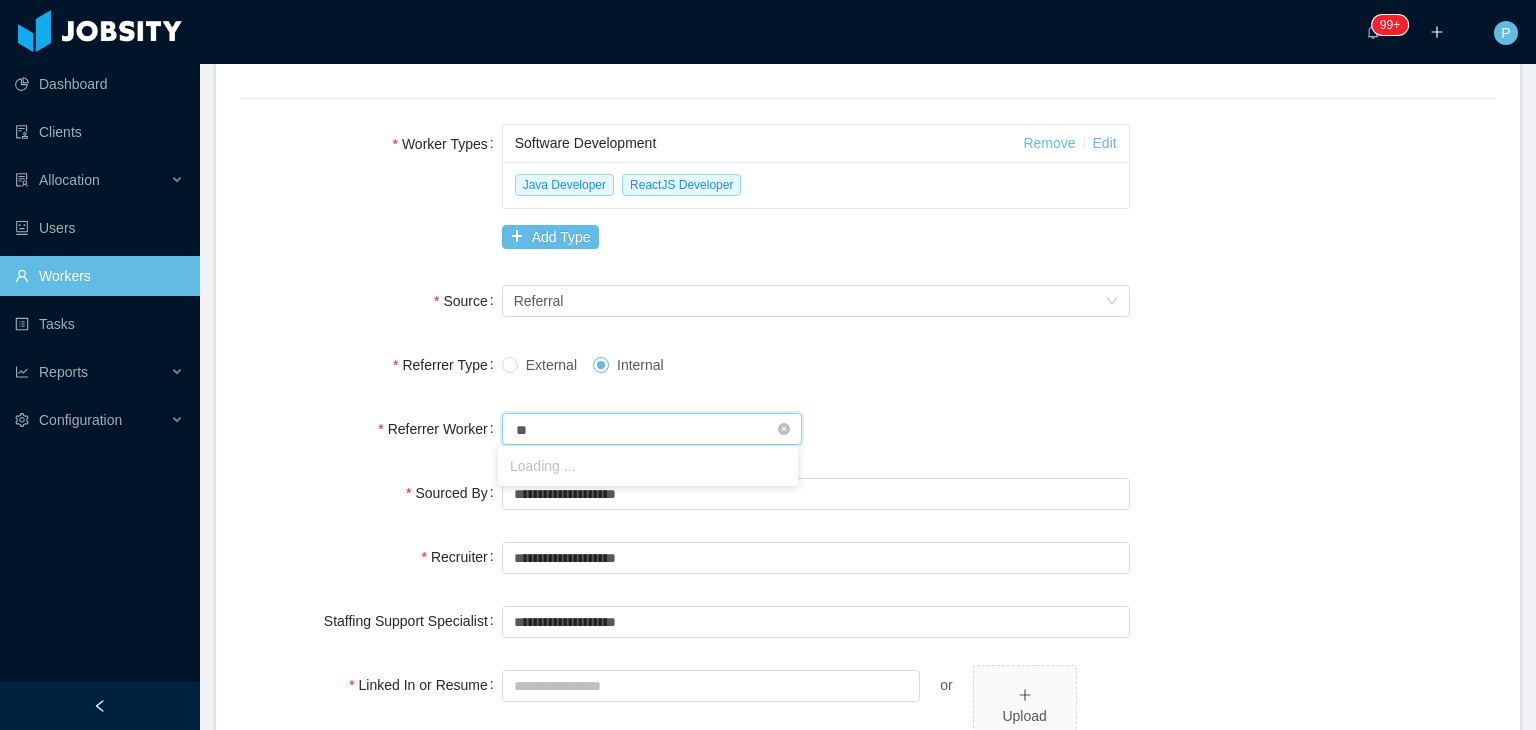 type on "***" 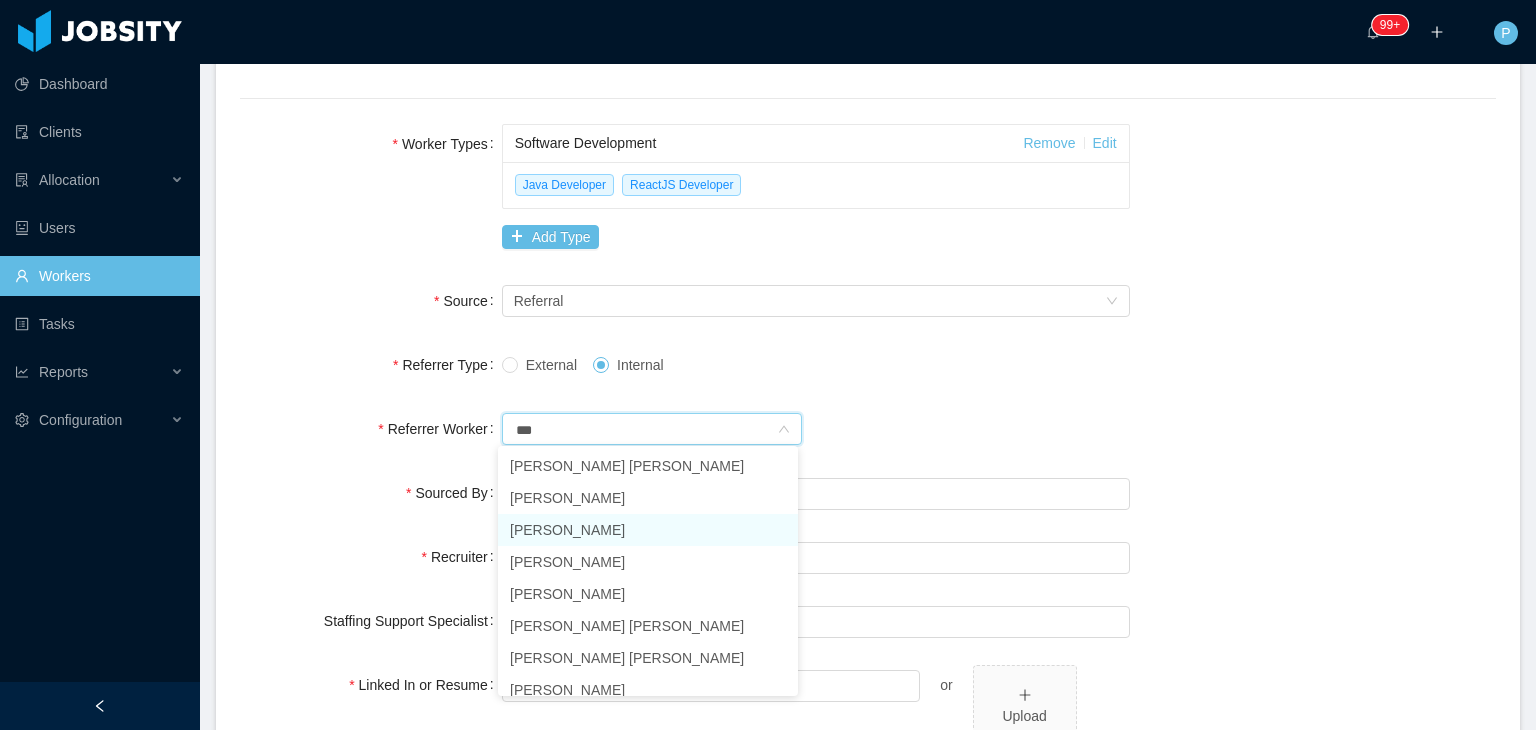 click on "[PERSON_NAME]" at bounding box center [648, 530] 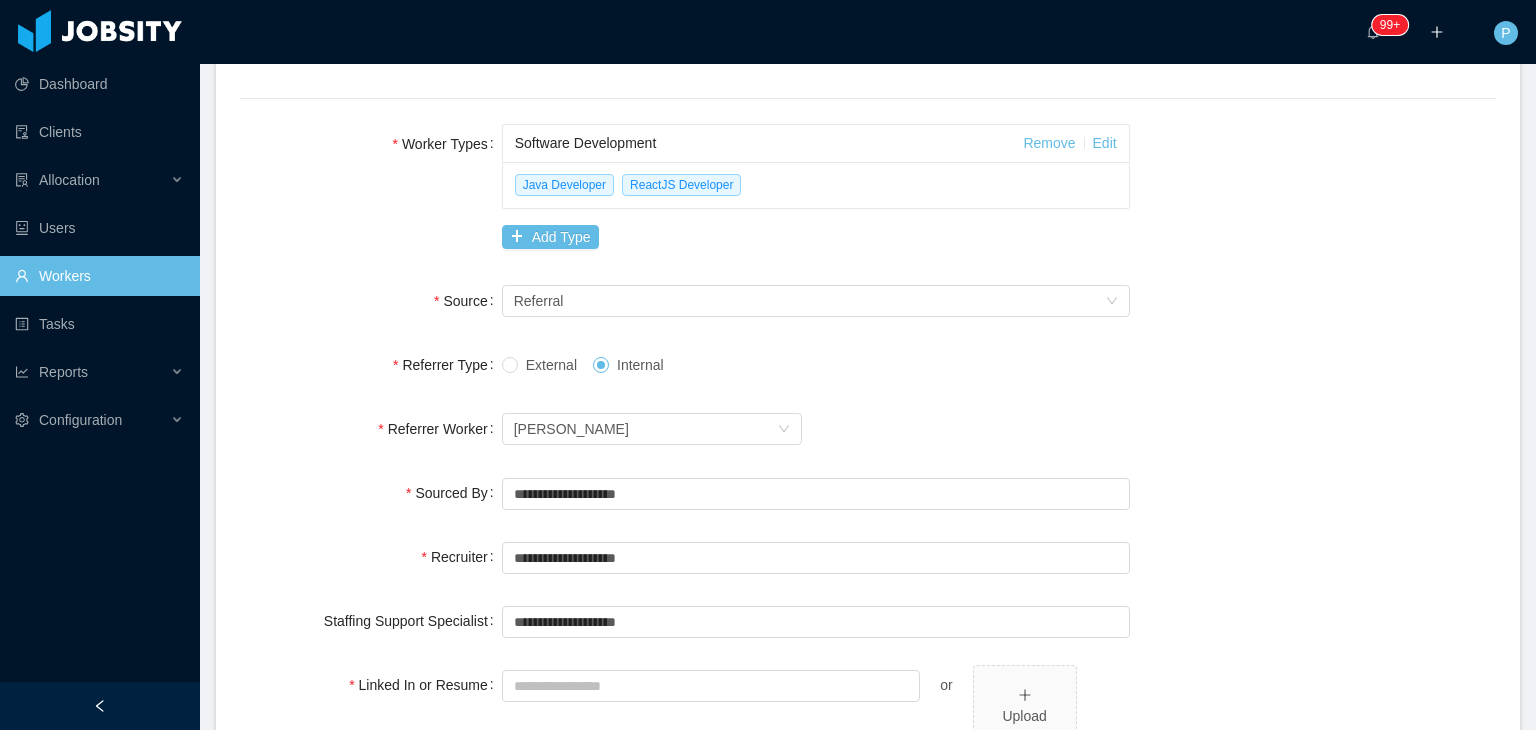 click on "**********" at bounding box center (868, 313) 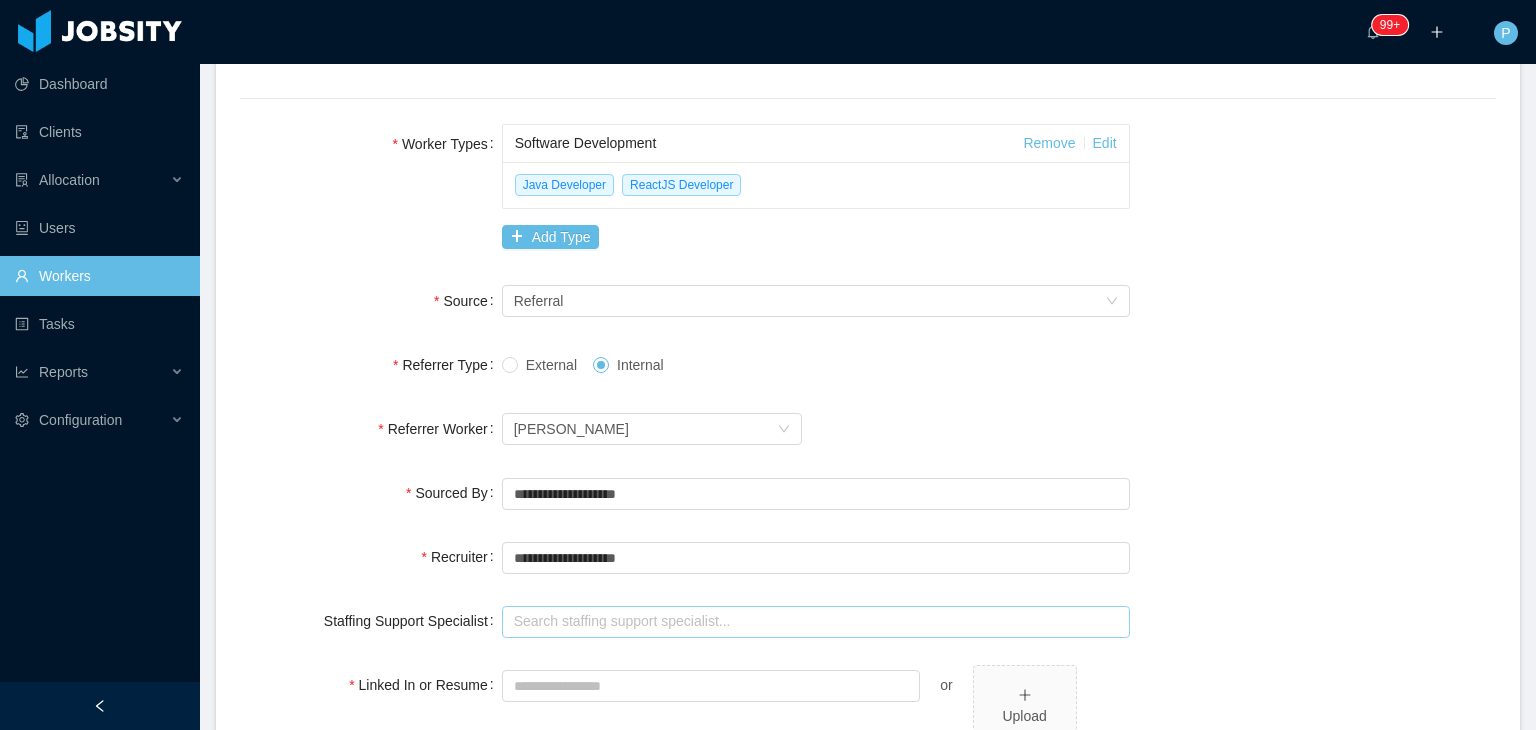 click at bounding box center [816, 622] 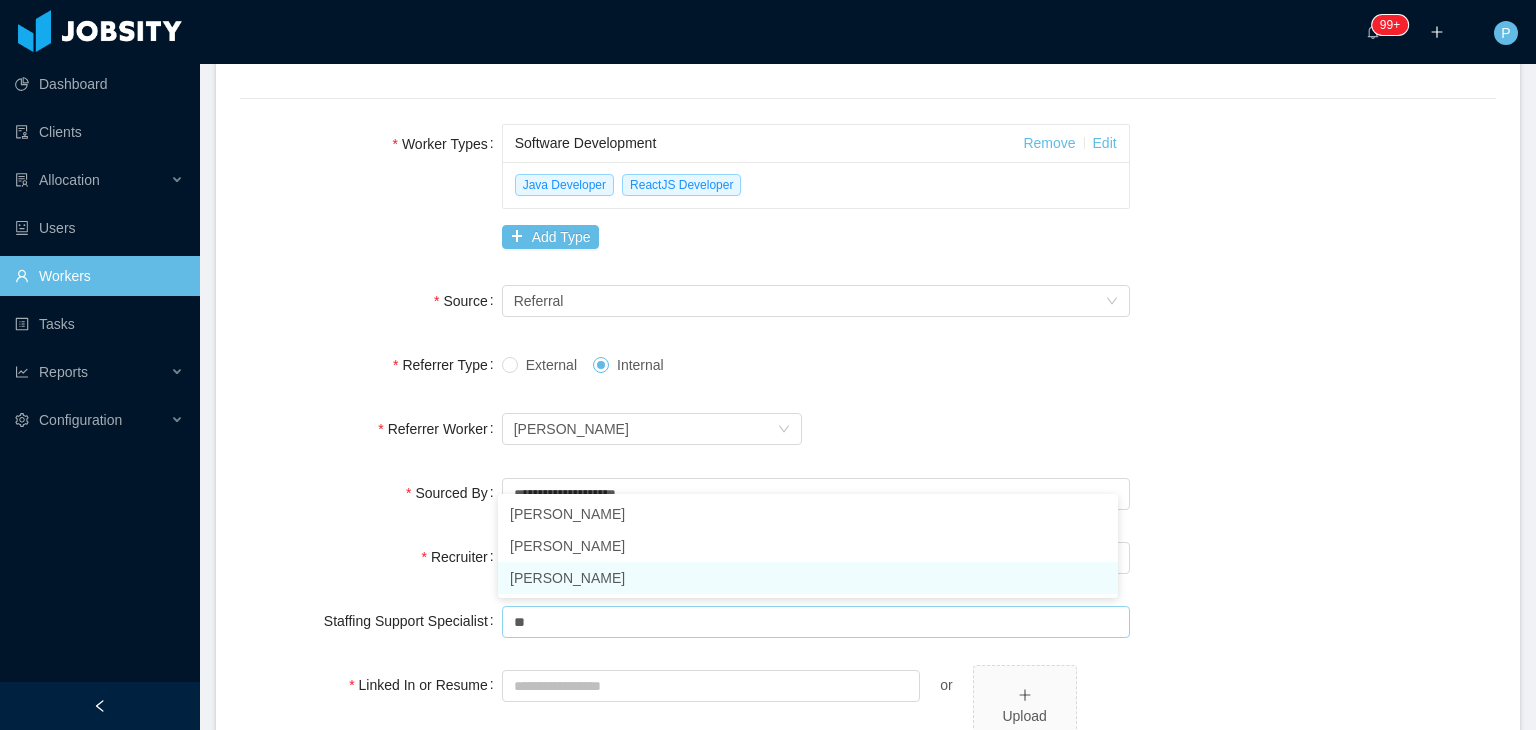 click on "[PERSON_NAME]" at bounding box center (808, 578) 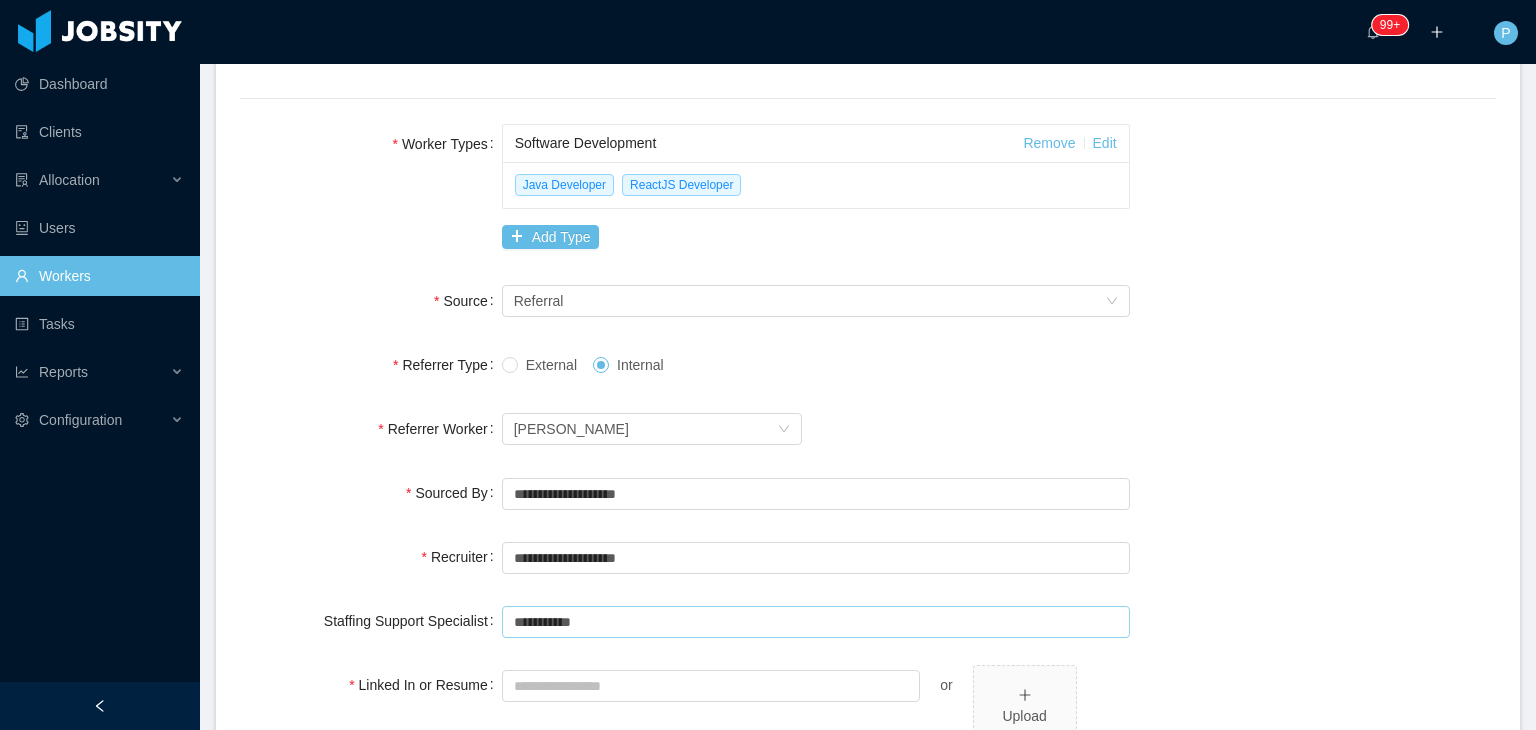 type on "**********" 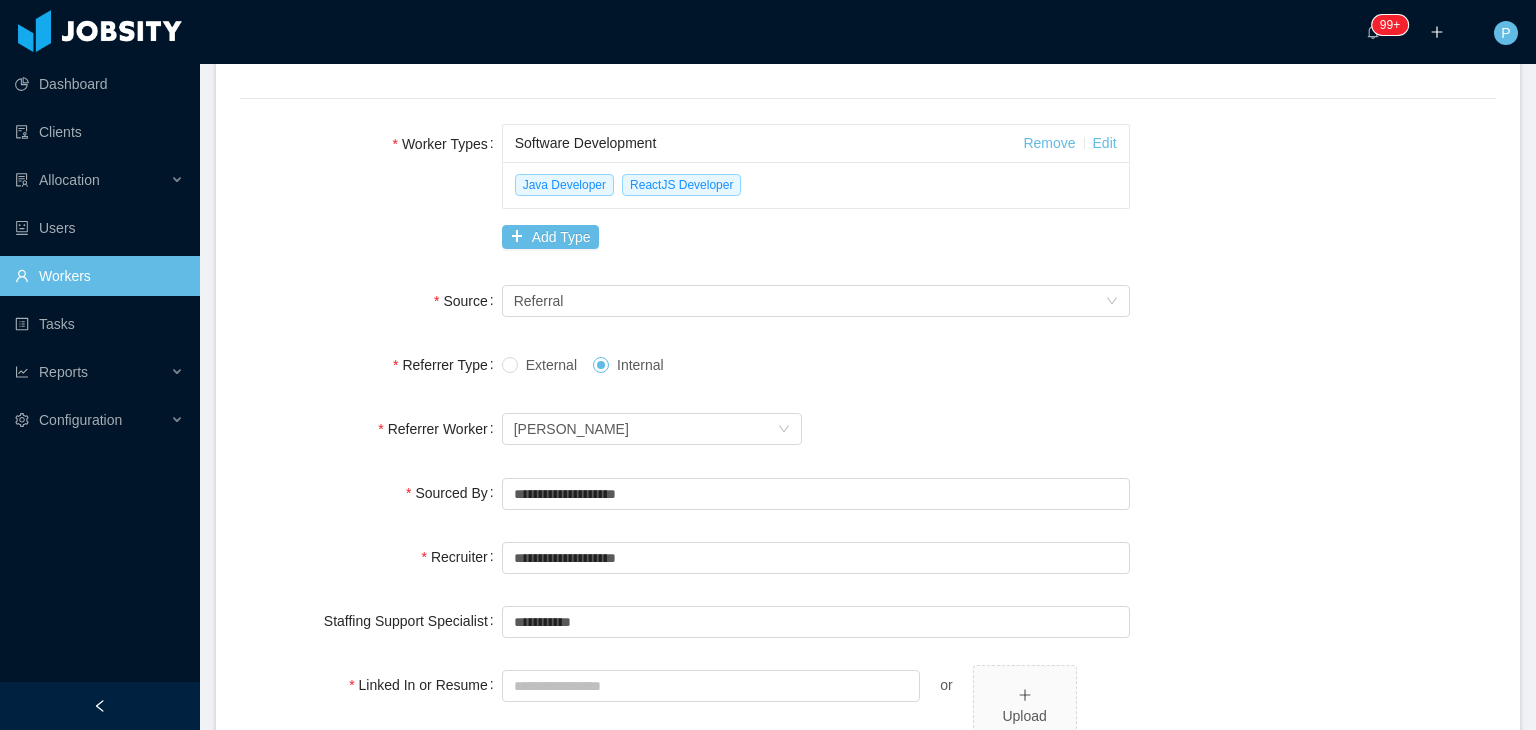 click on "Recruiter" at bounding box center (371, 557) 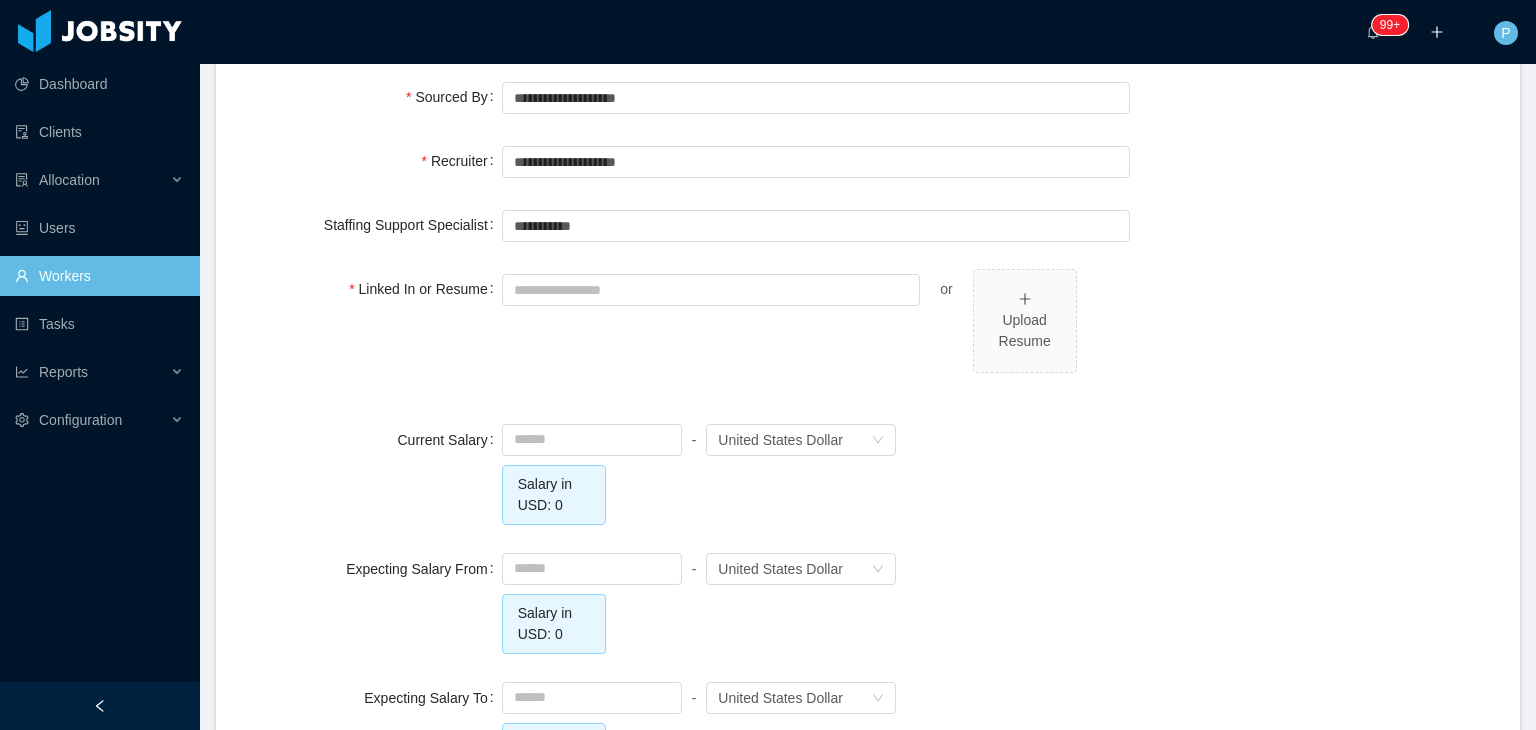 scroll, scrollTop: 1577, scrollLeft: 0, axis: vertical 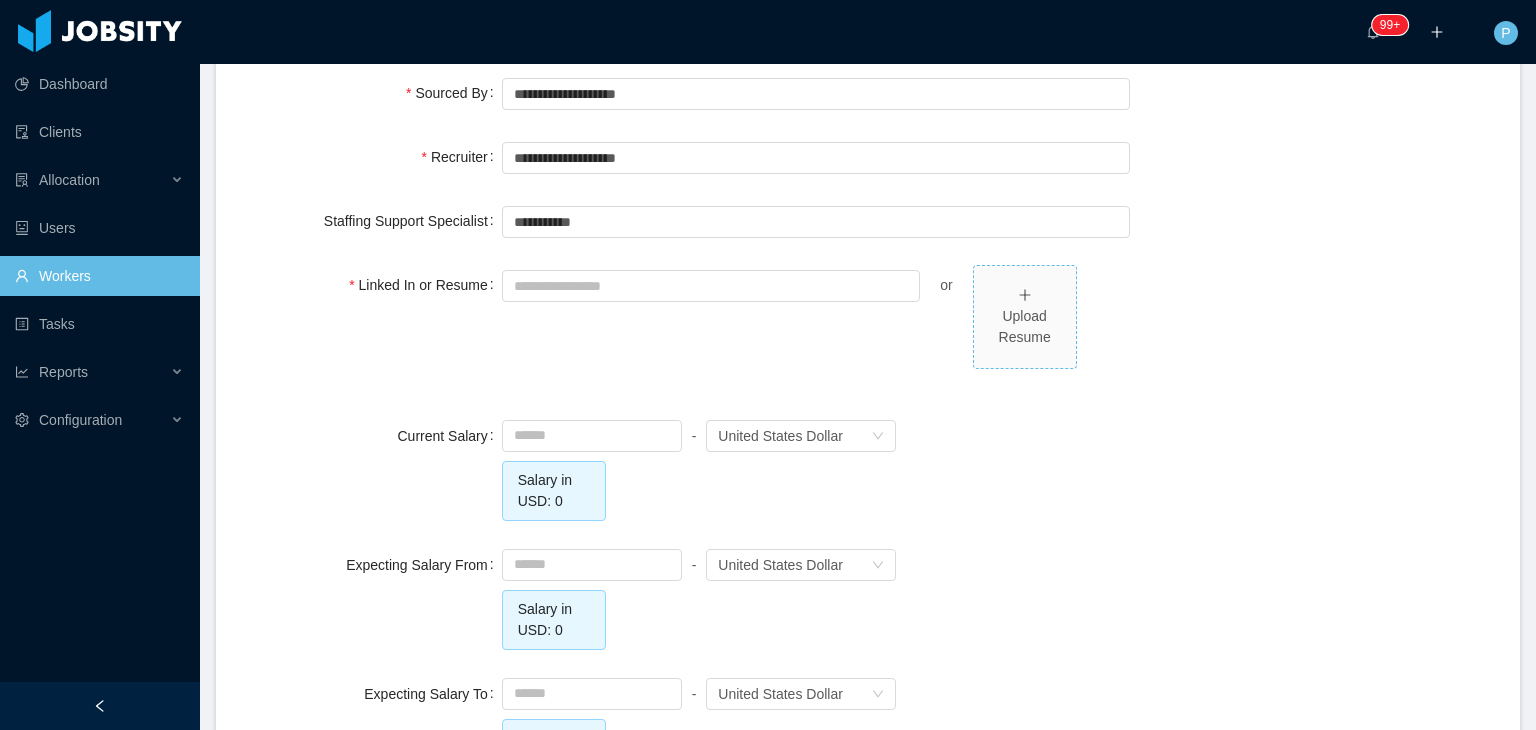 click on "Upload Resume" at bounding box center [1025, 327] 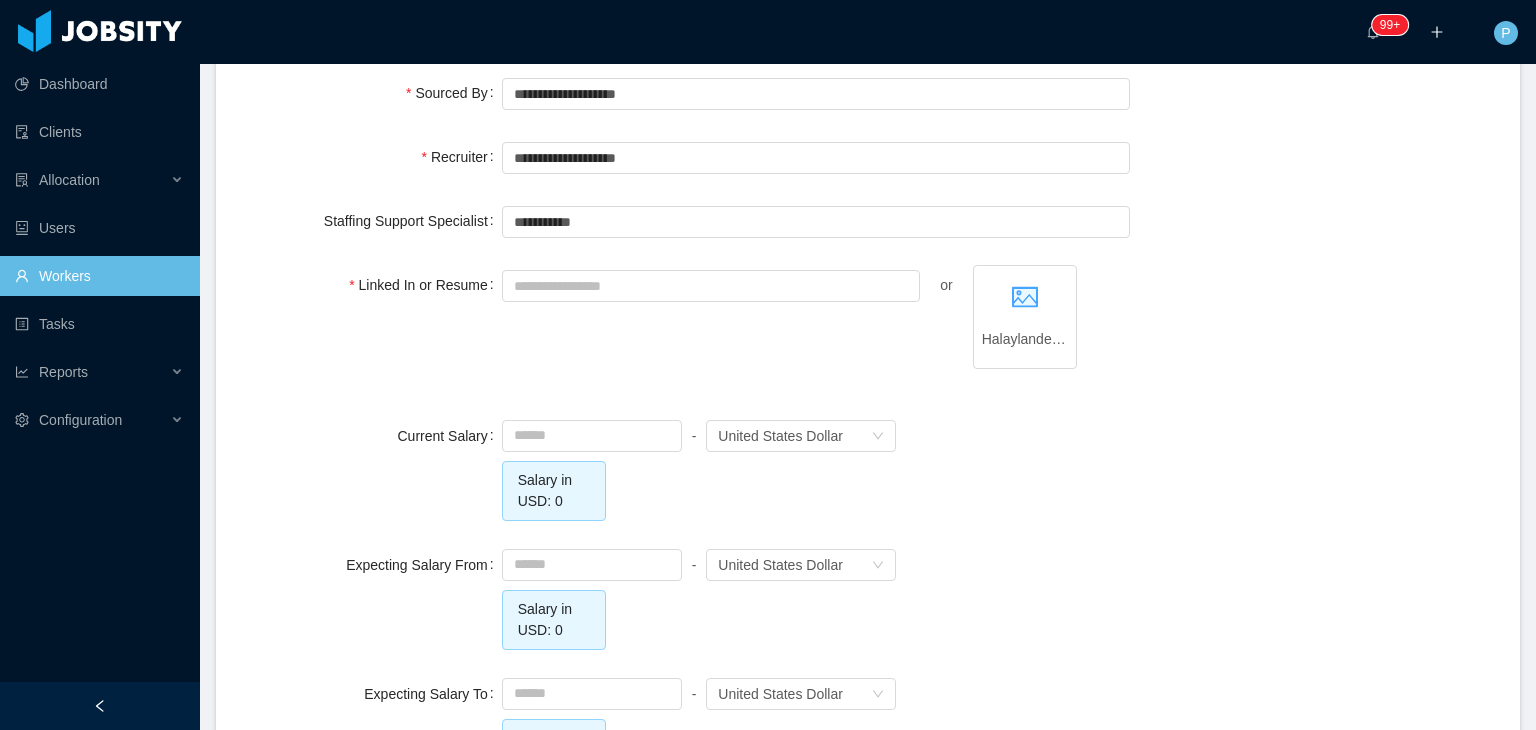 click on "**********" at bounding box center [868, -87] 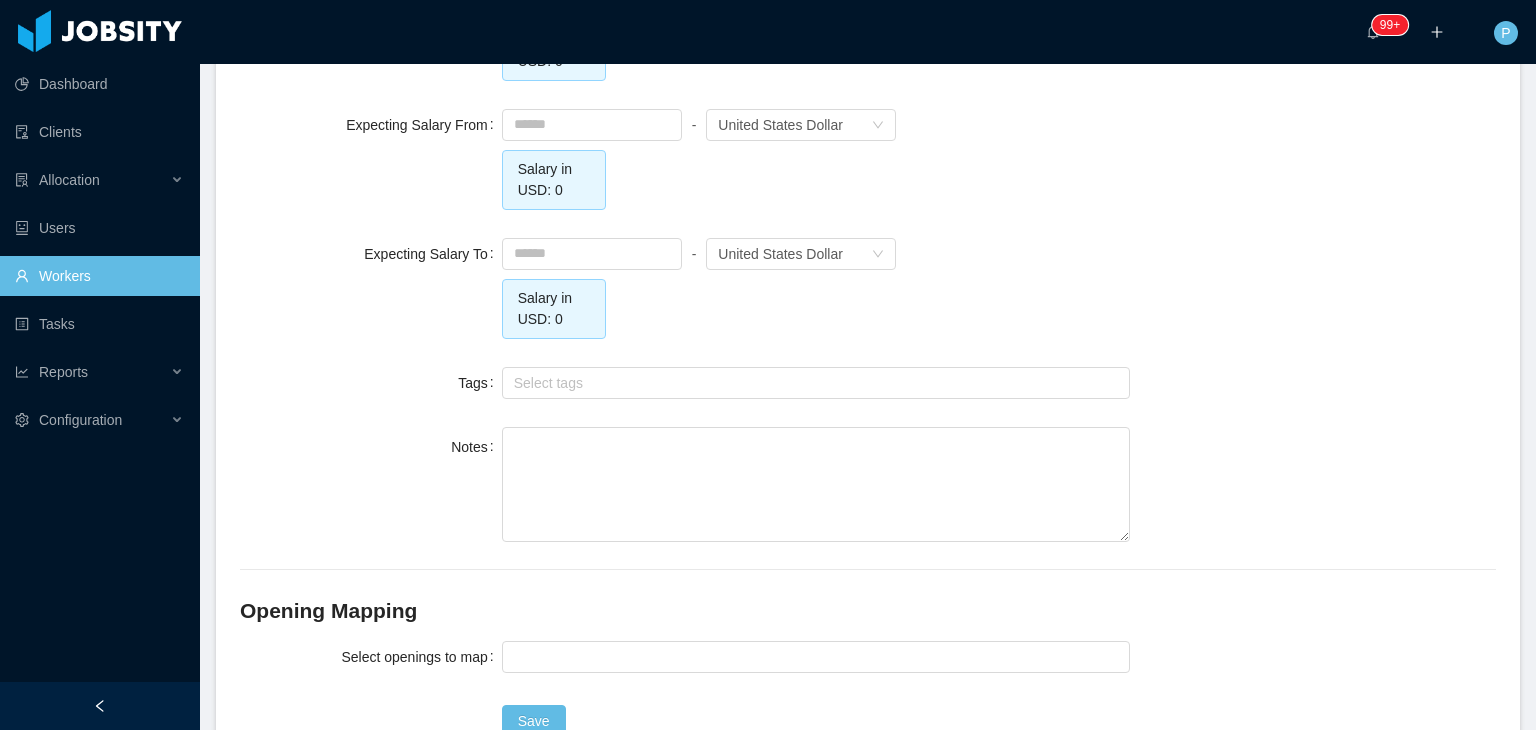 scroll, scrollTop: 2057, scrollLeft: 0, axis: vertical 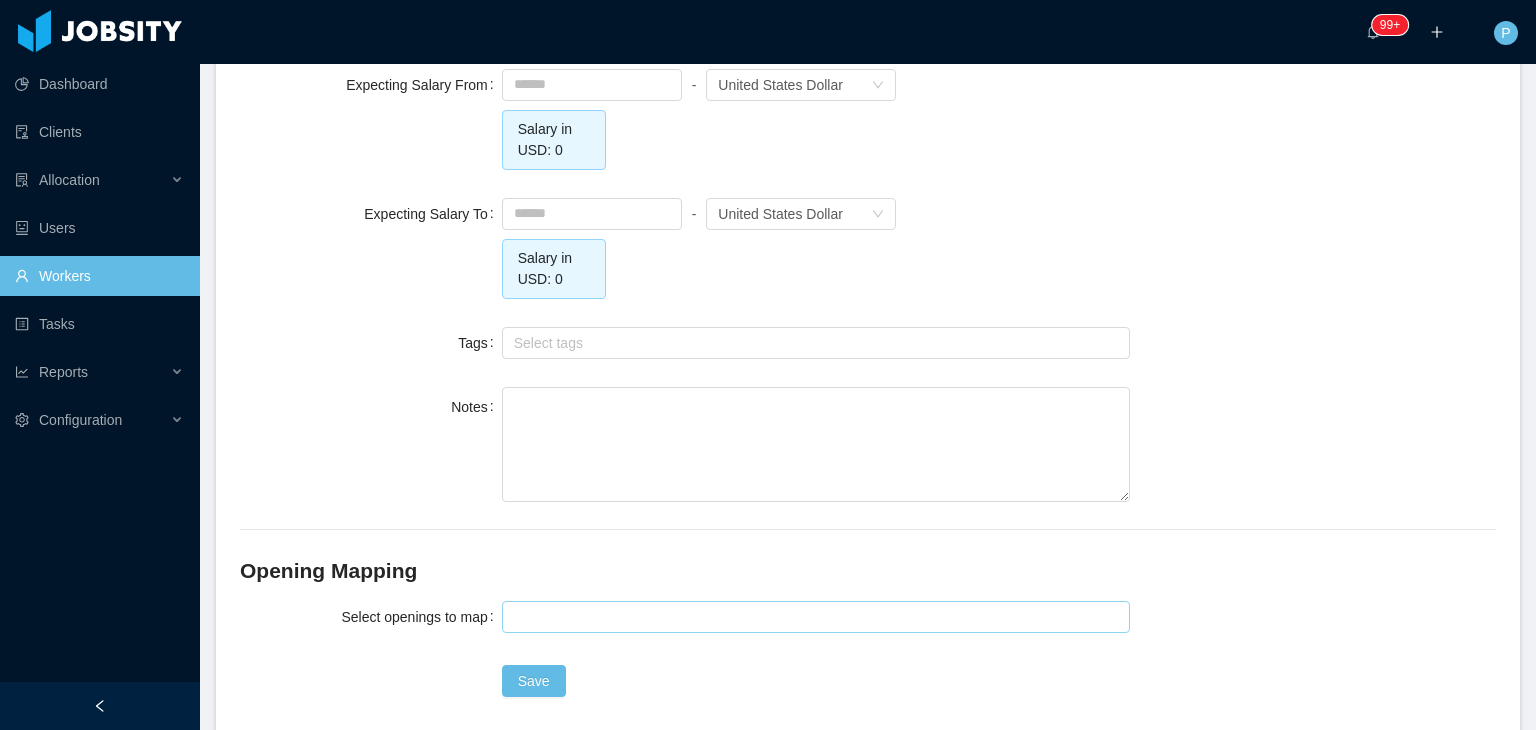 click at bounding box center [813, 617] 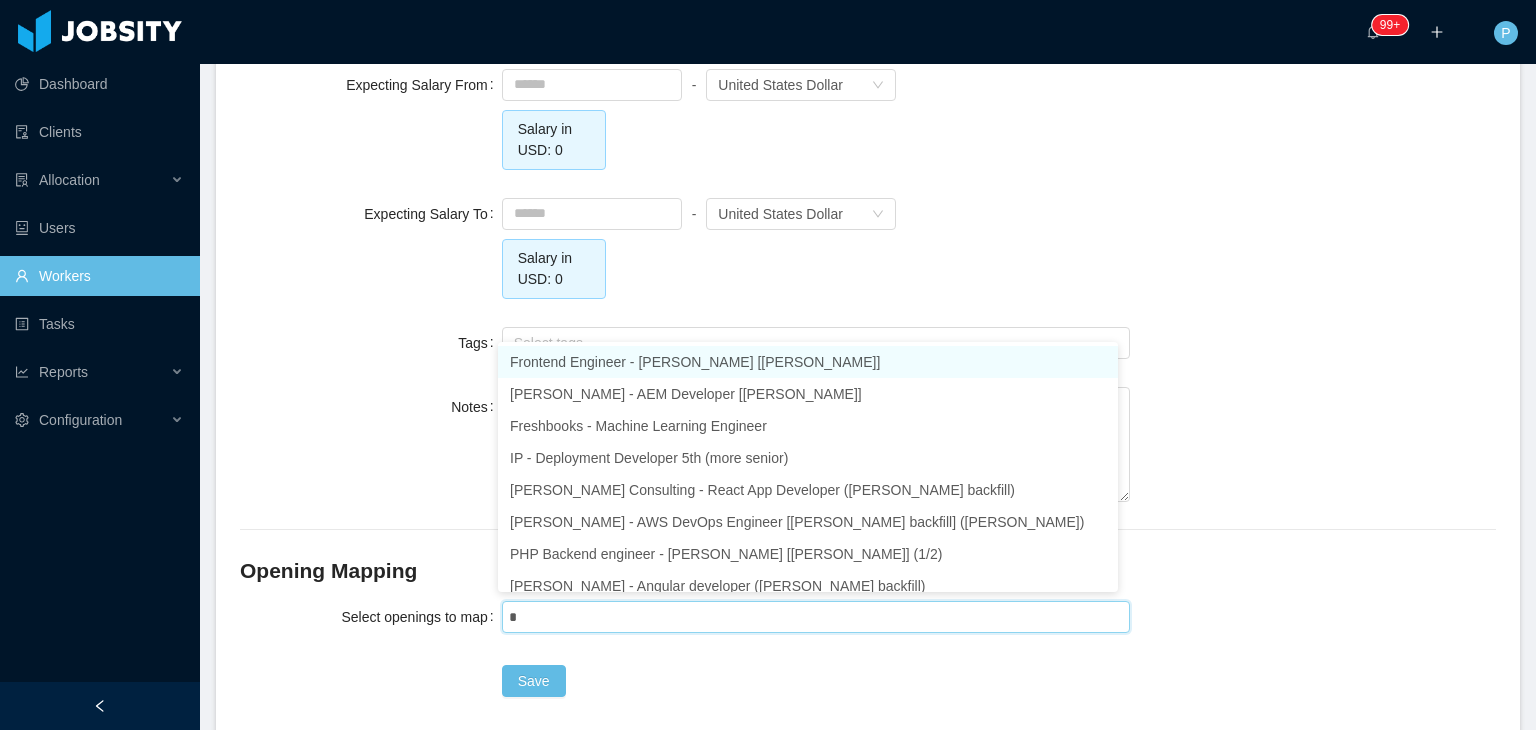 type on "**" 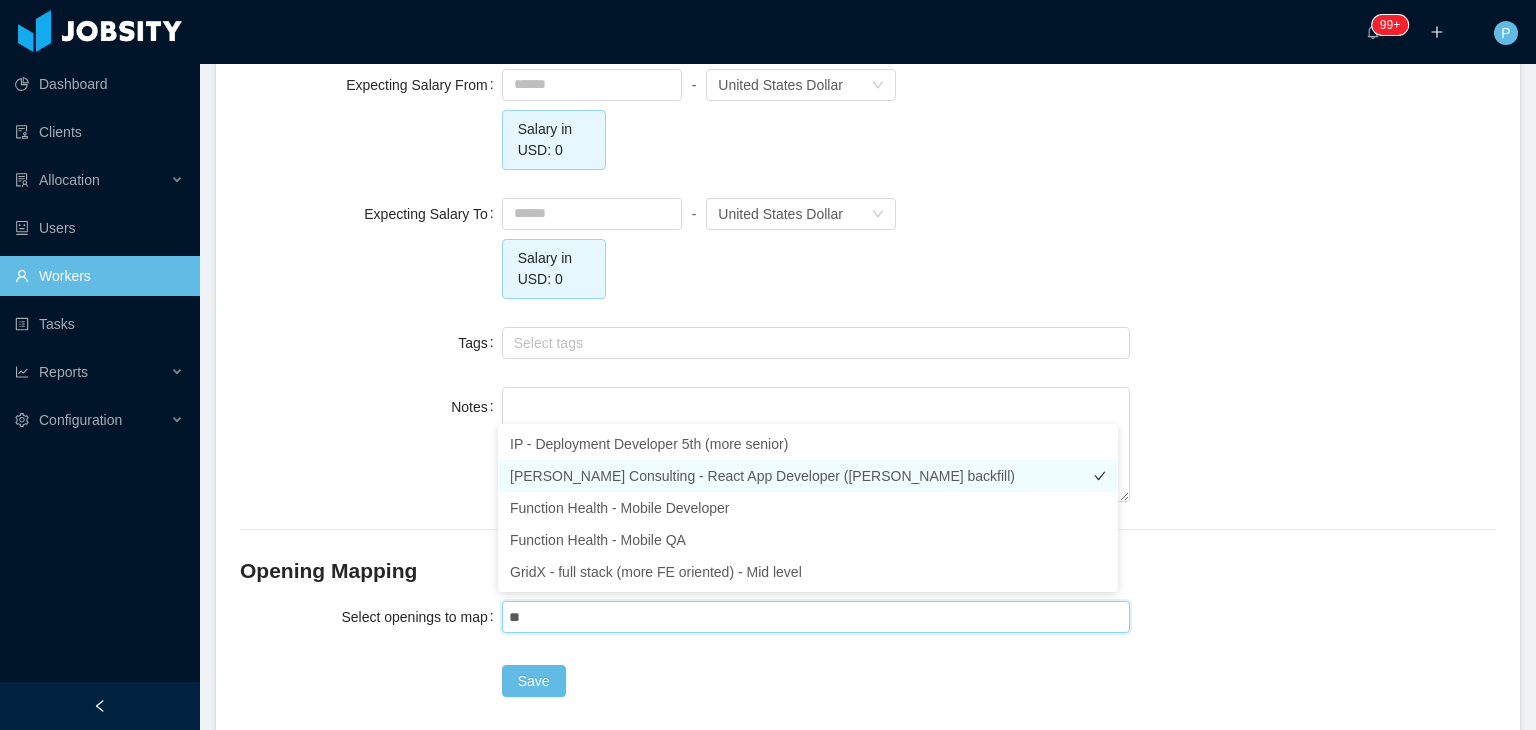 click on "[PERSON_NAME] Consulting - React App Developer ([PERSON_NAME] backfill)" at bounding box center (808, 476) 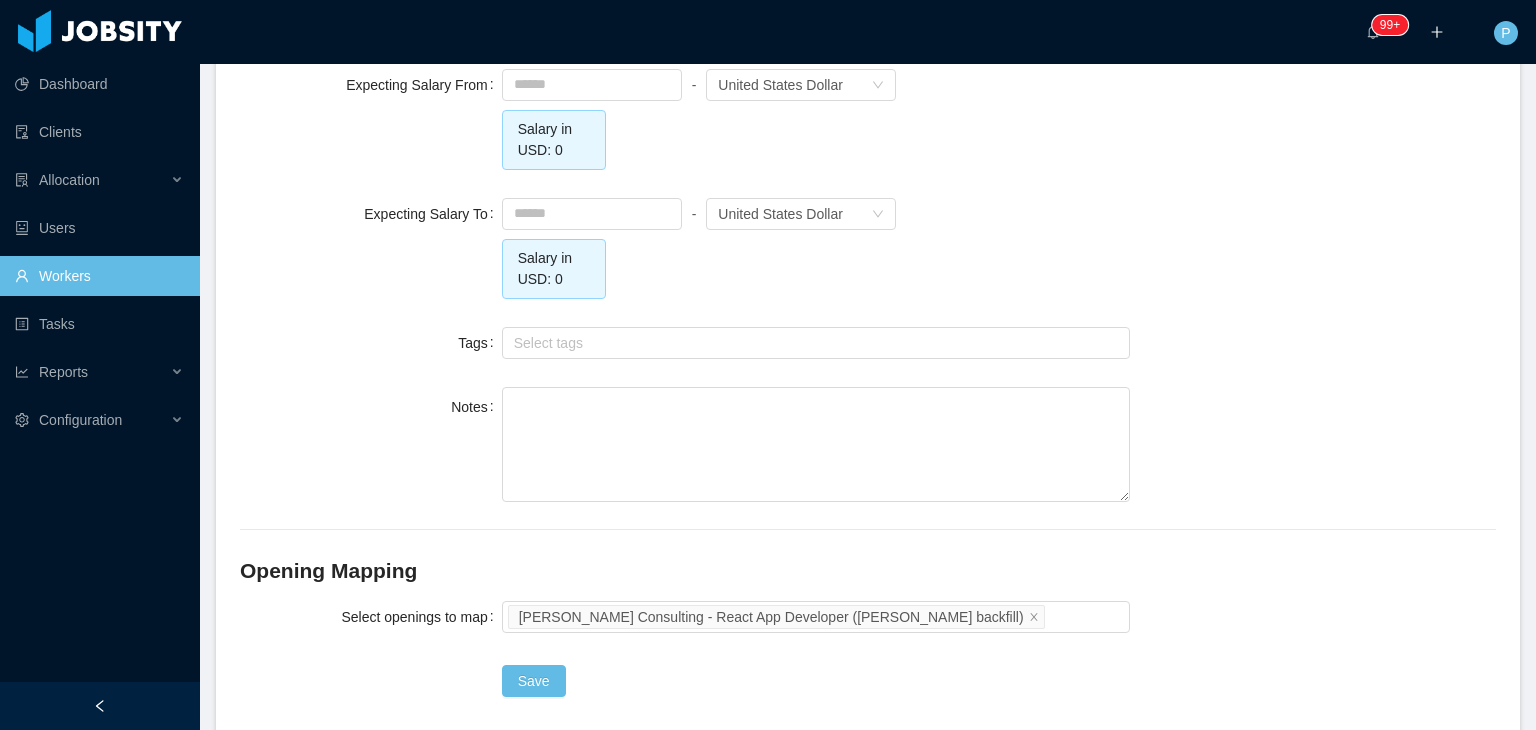 click on "**********" at bounding box center (868, -567) 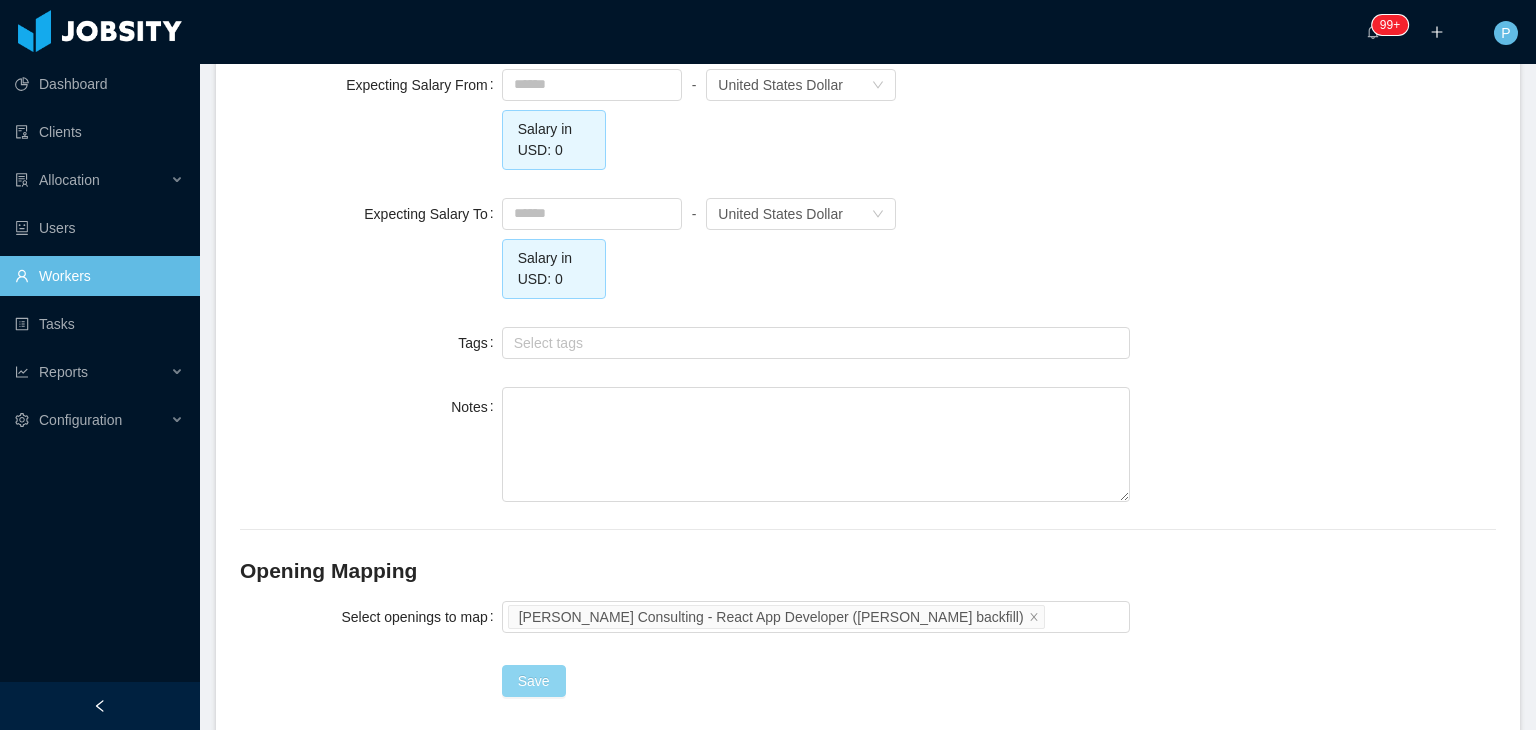 click on "Save" at bounding box center [534, 681] 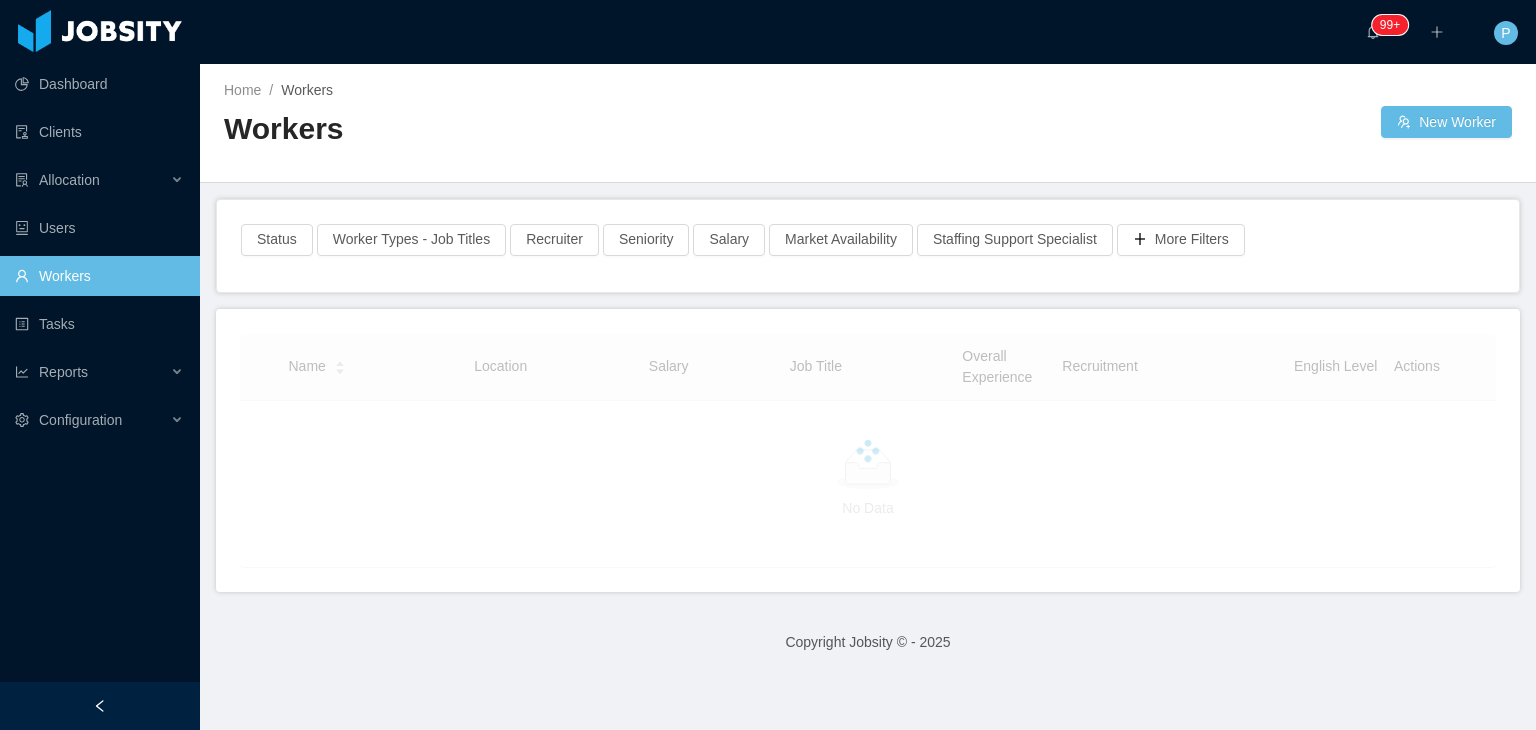 scroll, scrollTop: 0, scrollLeft: 0, axis: both 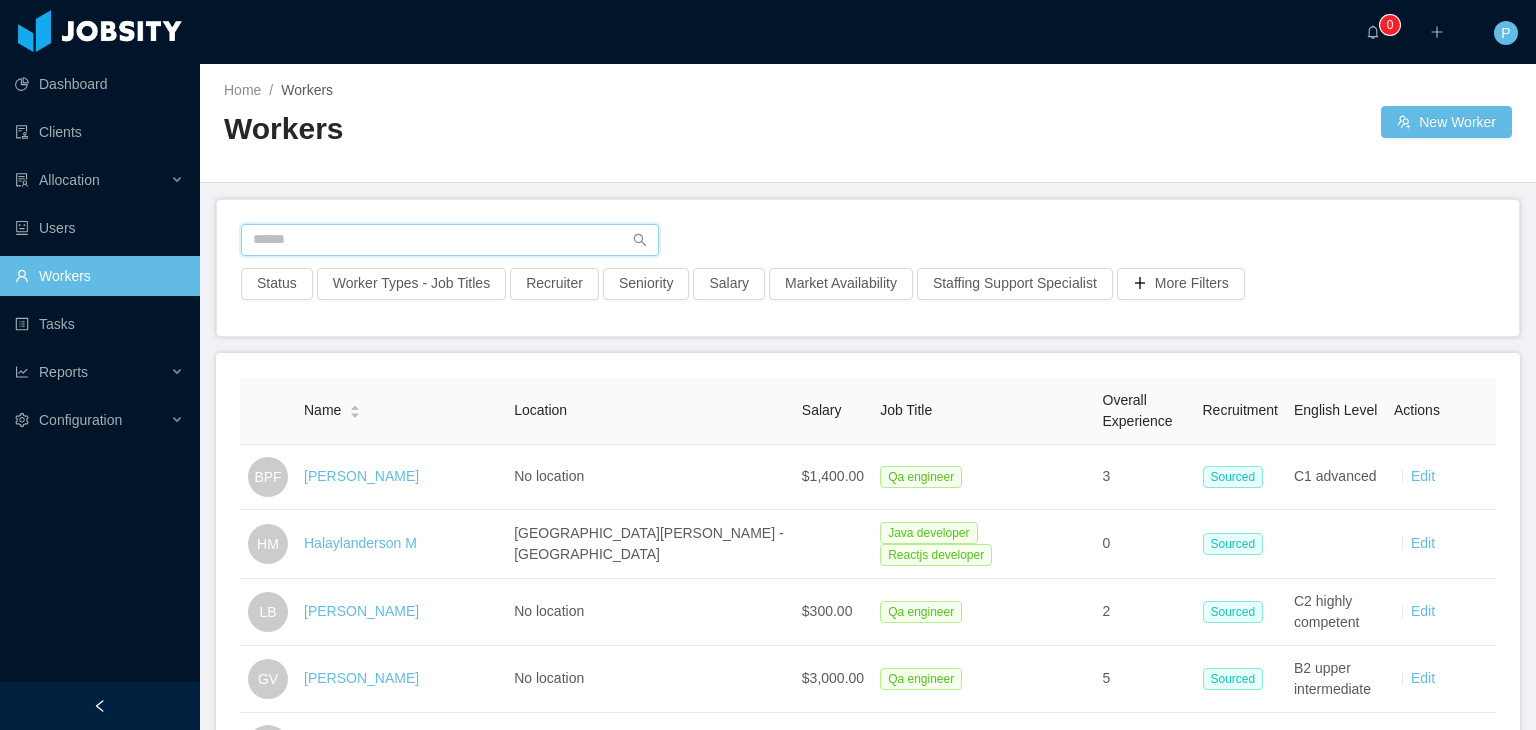 click at bounding box center (450, 240) 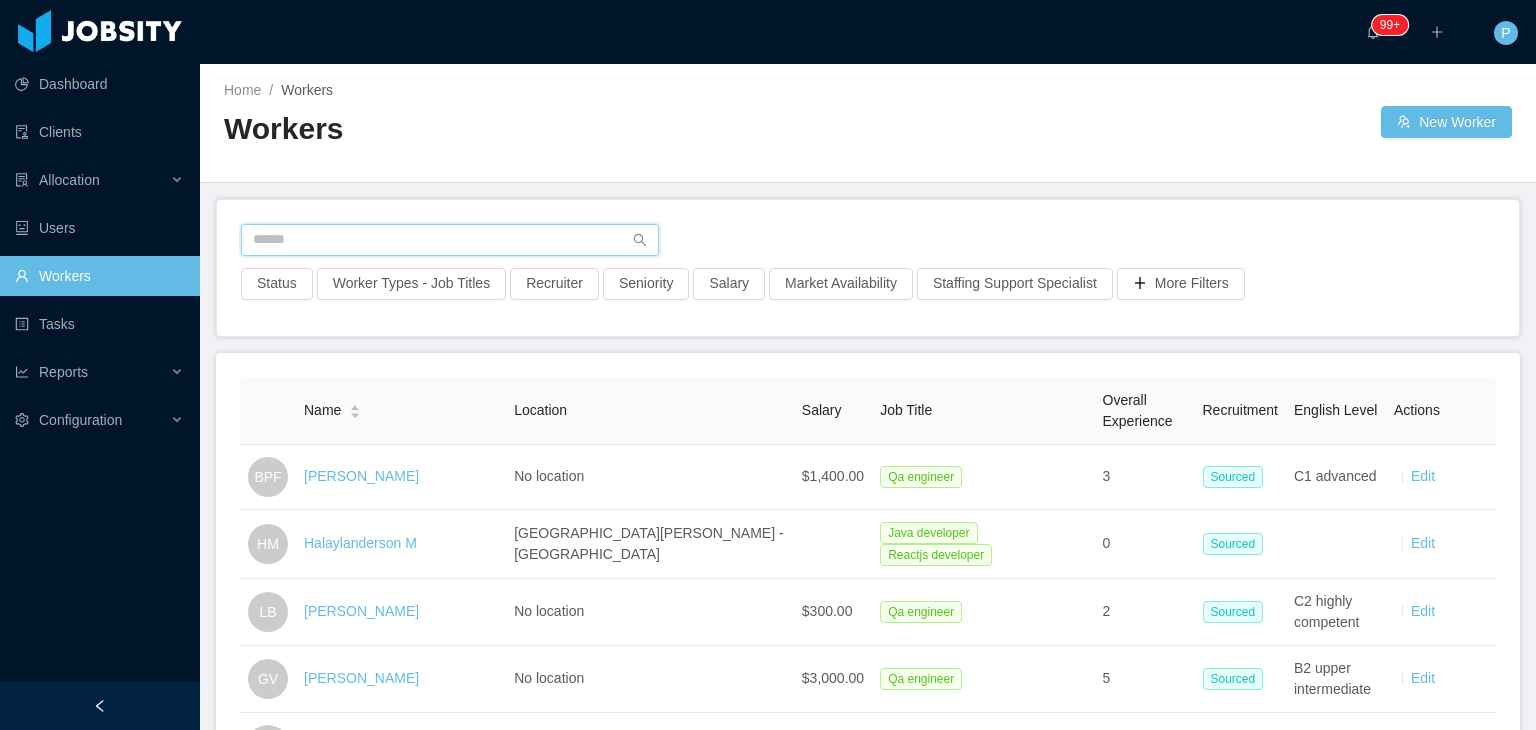 paste on "**********" 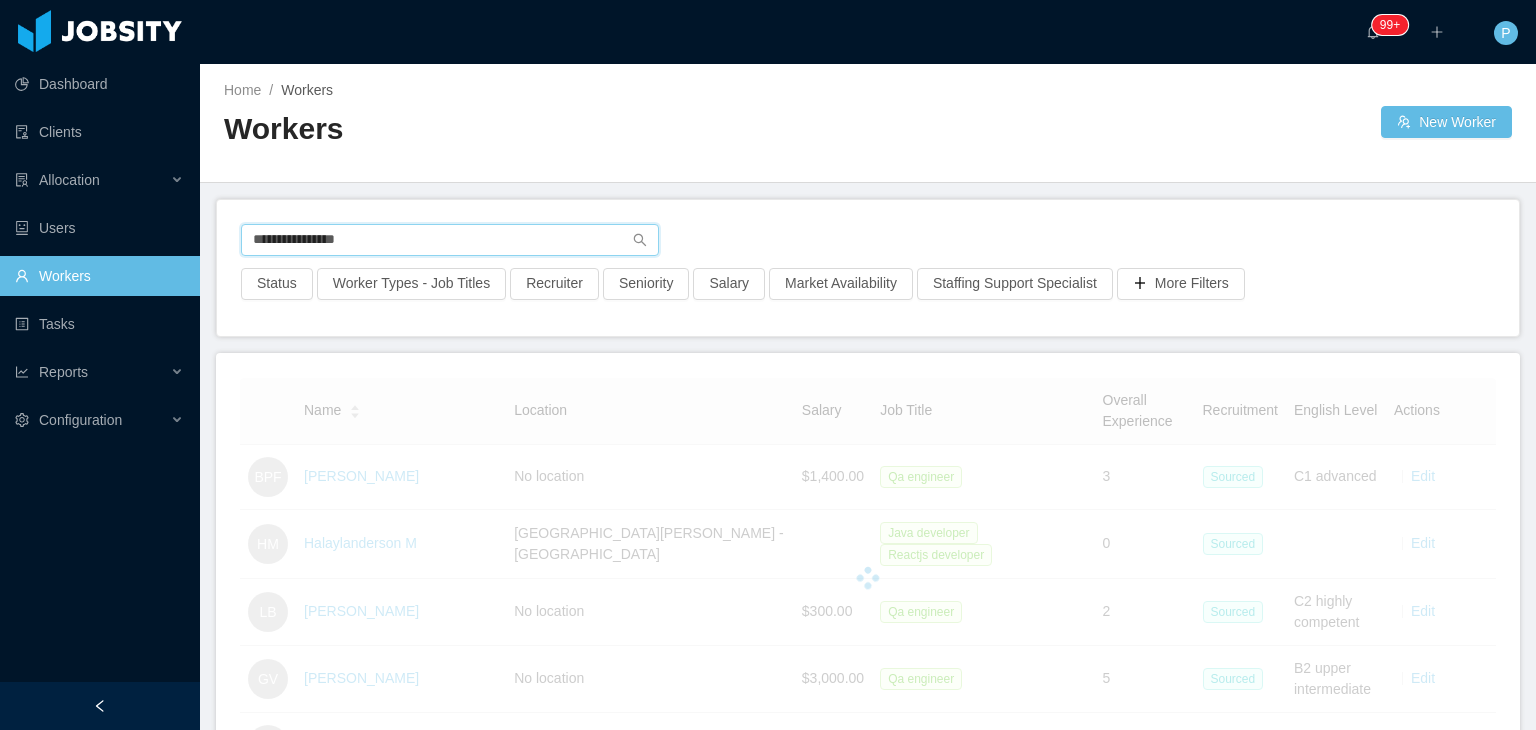 type on "**********" 